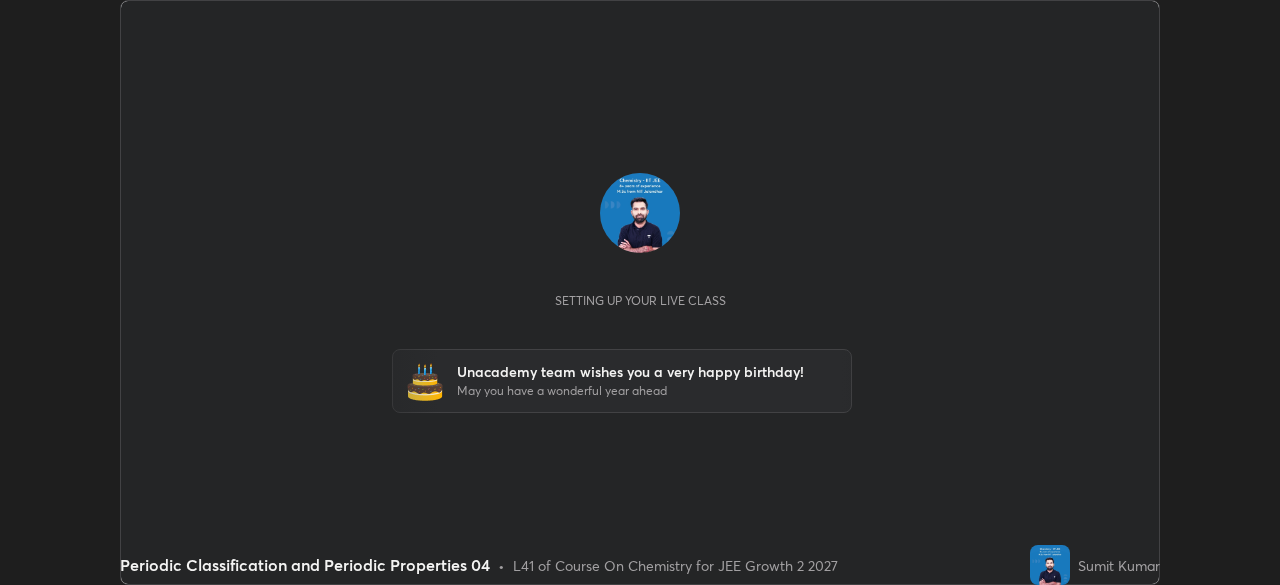 scroll, scrollTop: 0, scrollLeft: 0, axis: both 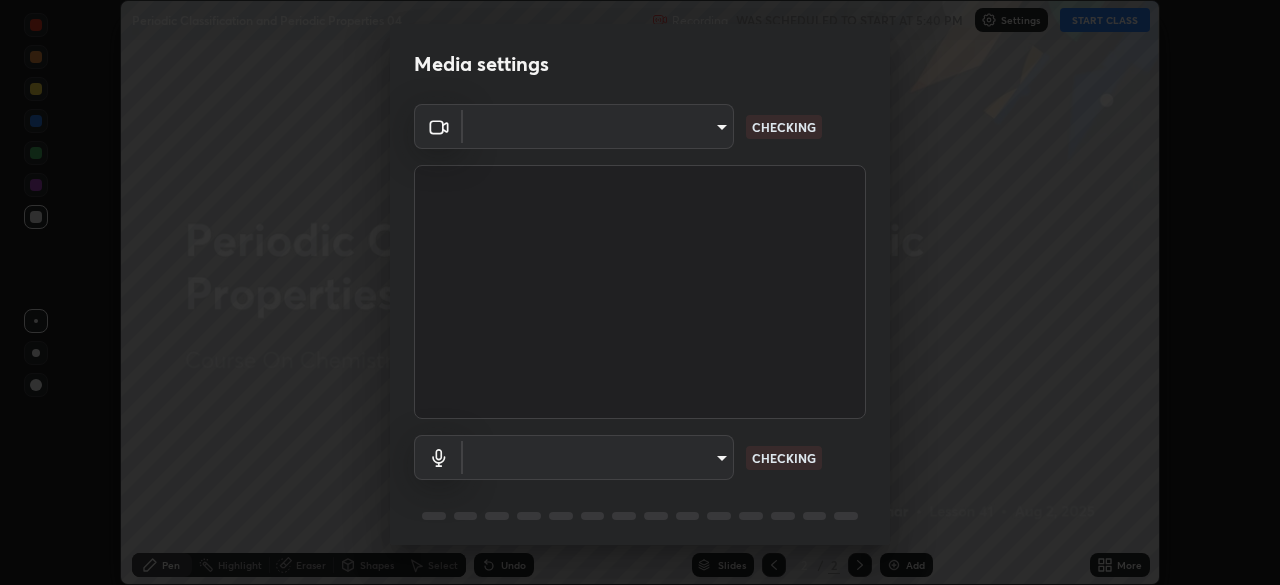 type on "f71e553e624726a4ddb0c4b08359c131bfc597280813abeb697258ceb3185fd0" 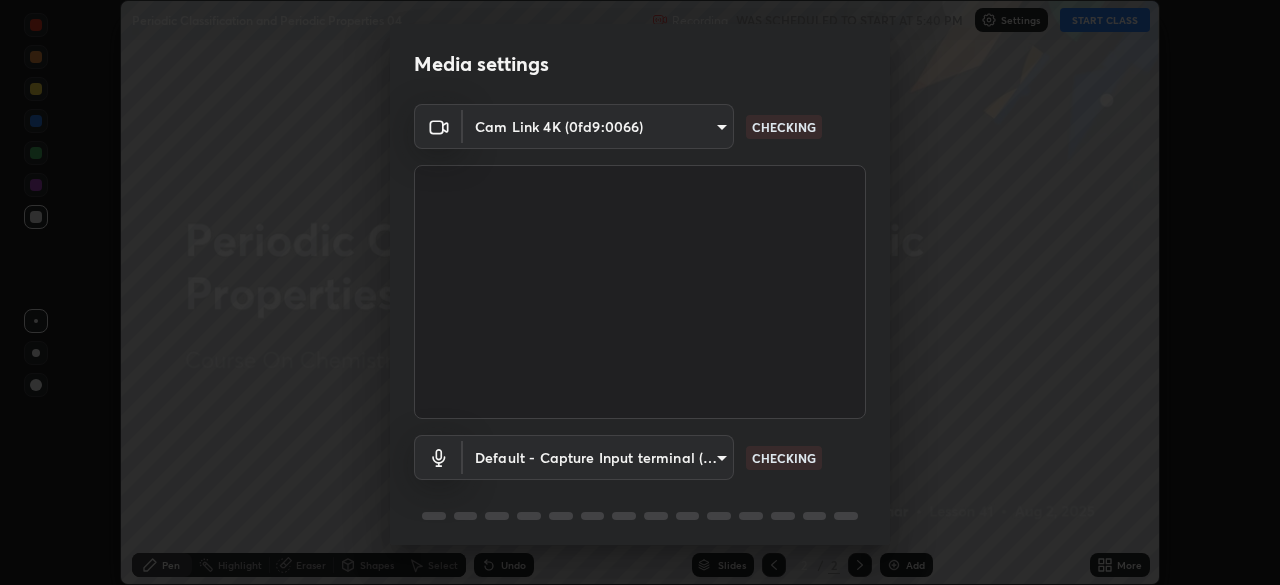 click on "Erase all Periodic Classification and Periodic Properties 04 Recording WAS SCHEDULED TO START AT 5:40 PM Settings START CLASS Setting up your live class Unacademy team wishes you a very happy birthday! May you have a wonderful year ahead Periodic Classification and Periodic Properties 04 • L41 of Course On Chemistry for JEE Growth 2 2027 [PERSON] Pen Highlight Eraser Shapes Select Undo Slides 2 / 2 Add More No doubts shared Encourage your learners to ask a doubt for better clarity Report an issue Reason for reporting Buffering Chat not working Audio - Video sync issue Educator video quality low ​ Attach an image Report Media settings Cam Link 4K ([DEVICE_ID]) [HASH] CHECKING Default - Capture Input terminal (Digital Array MIC) default CHECKING 1 / 5 Next" at bounding box center [640, 292] 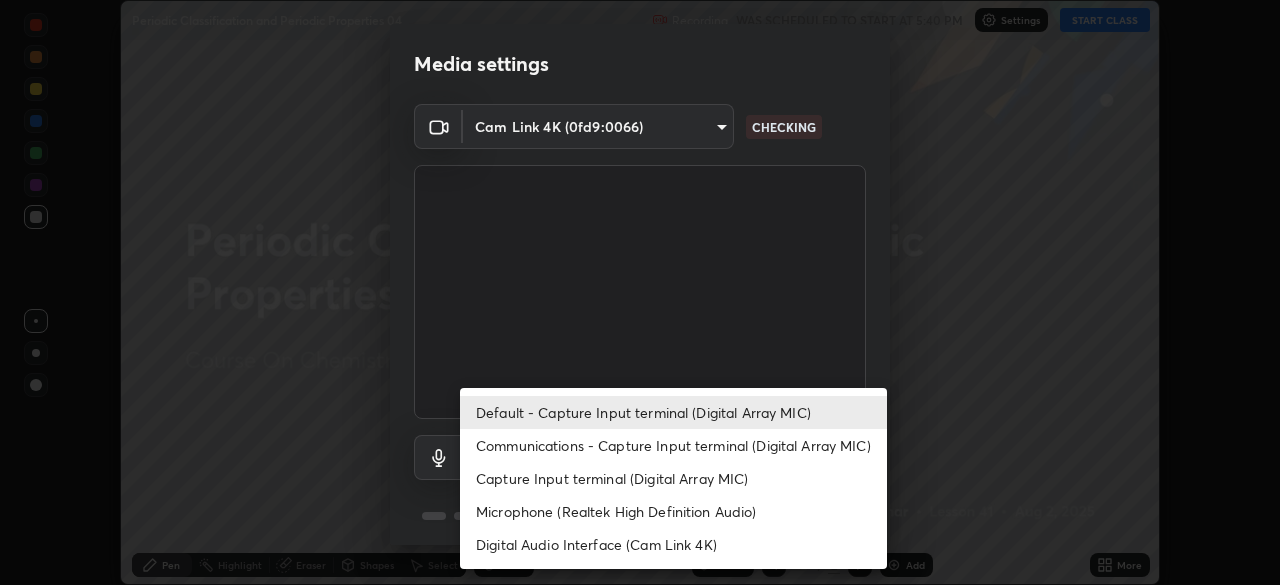 click on "Communications - Capture Input terminal (Digital Array MIC)" at bounding box center (673, 445) 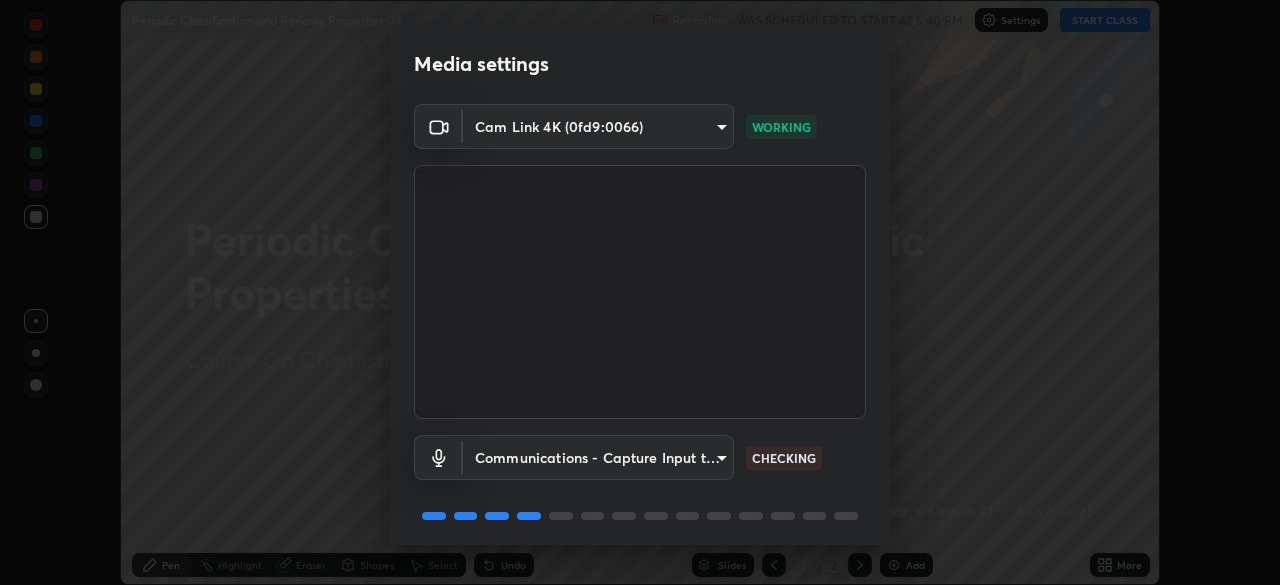 scroll, scrollTop: 71, scrollLeft: 0, axis: vertical 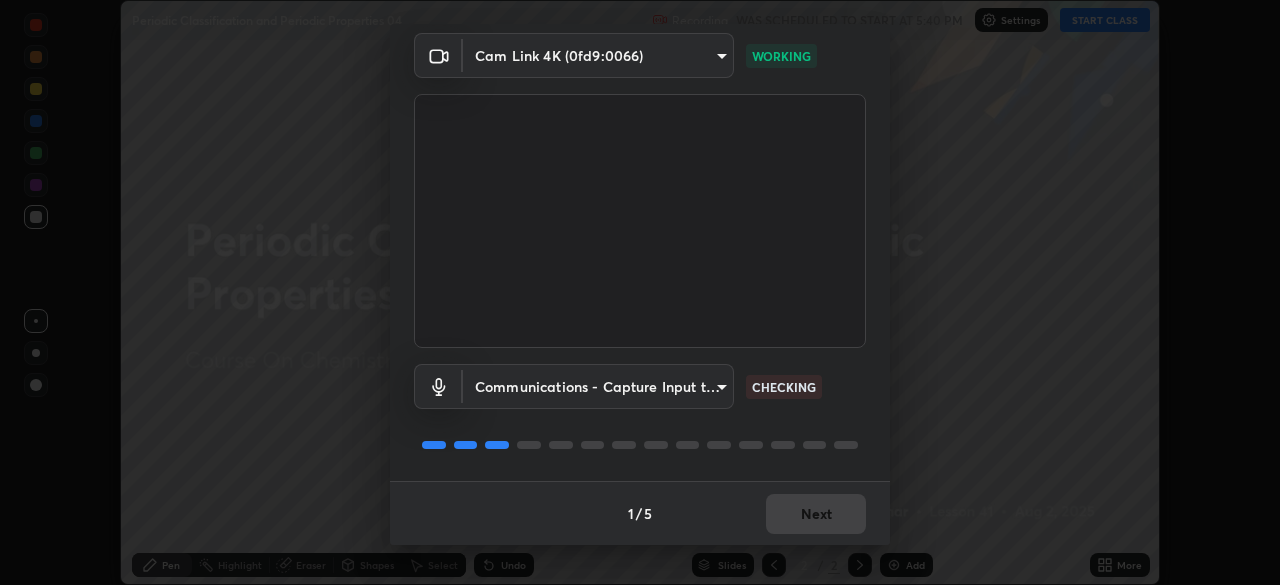 click on "1 / 5 Next" at bounding box center (640, 513) 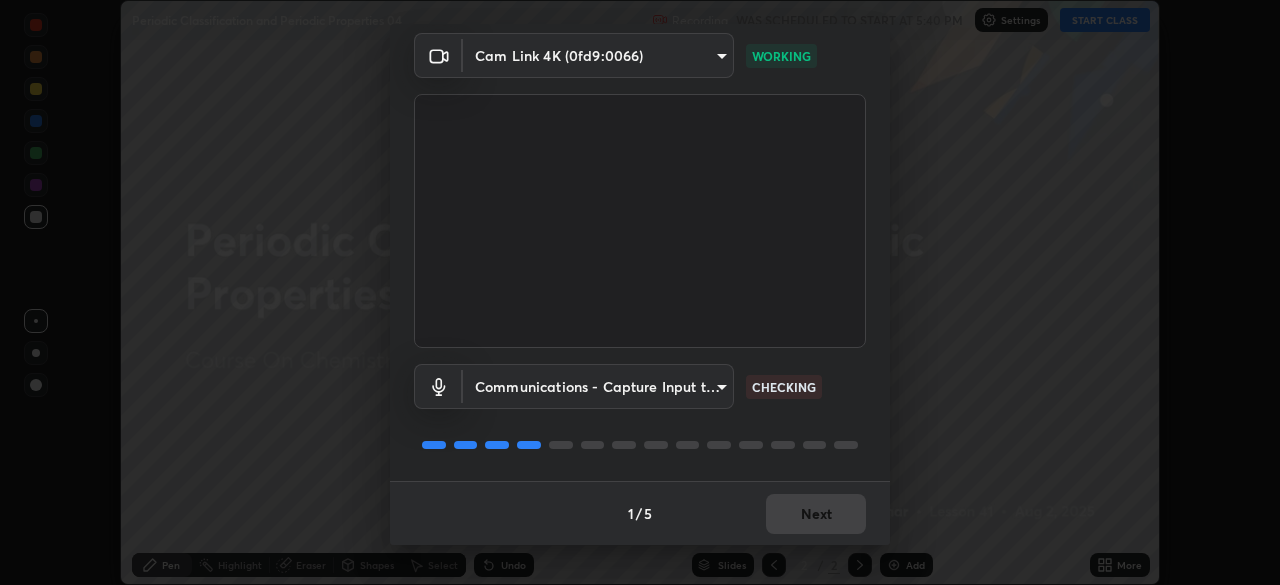 click on "1 / 5 Next" at bounding box center [640, 513] 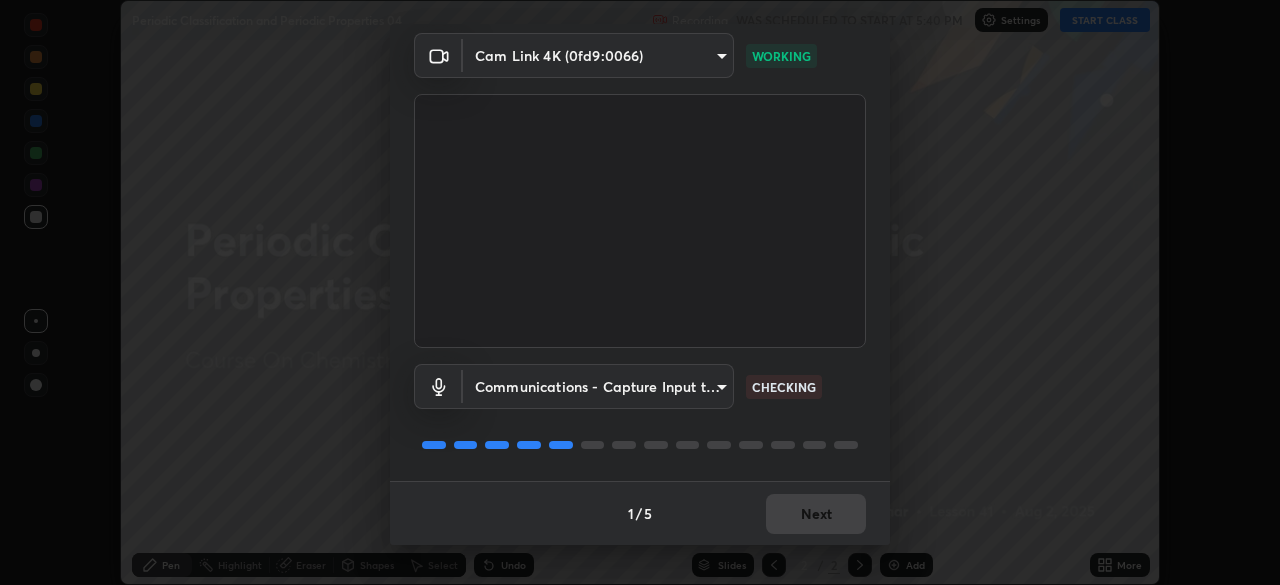 click on "1 / 5 Next" at bounding box center (640, 513) 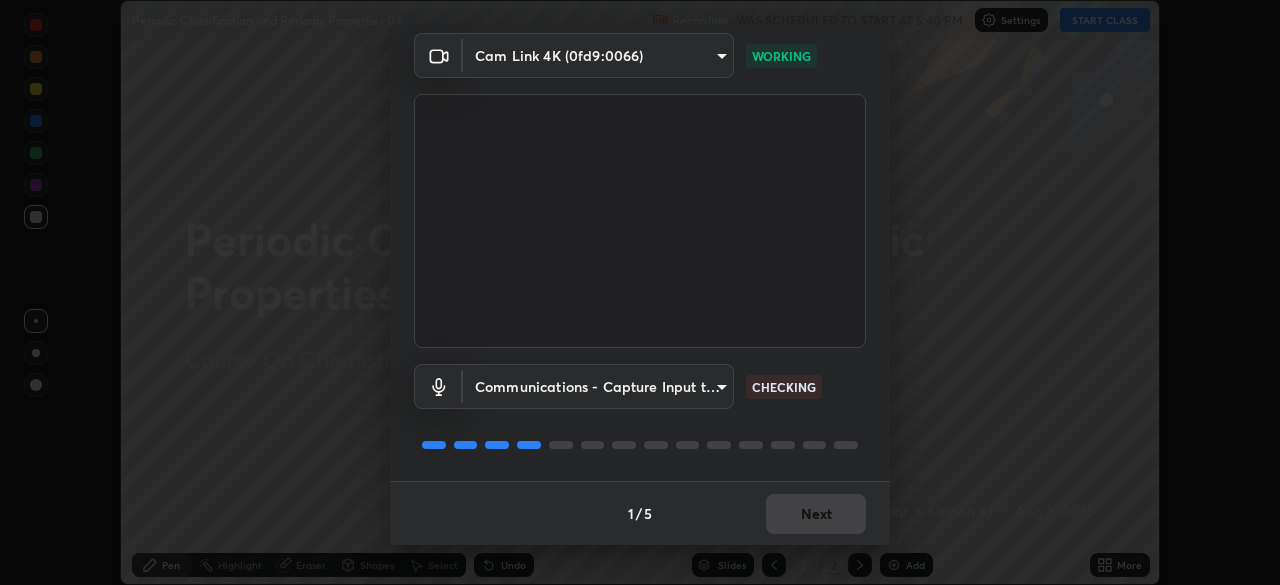 click on "1 / 5 Next" at bounding box center [640, 513] 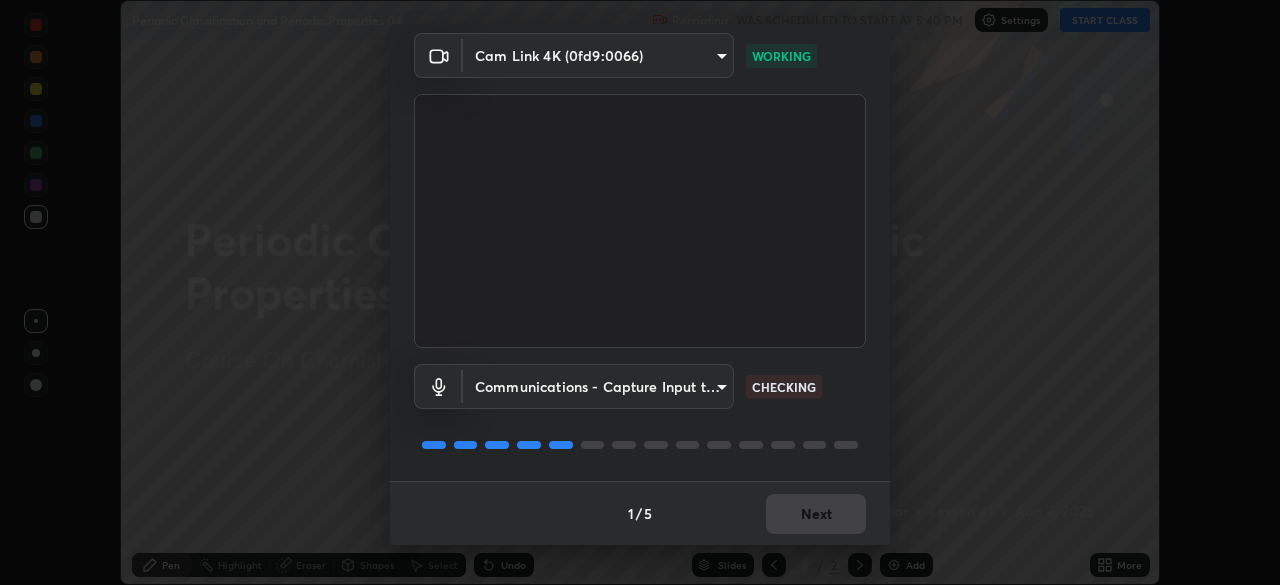 click on "1 / 5 Next" at bounding box center [640, 513] 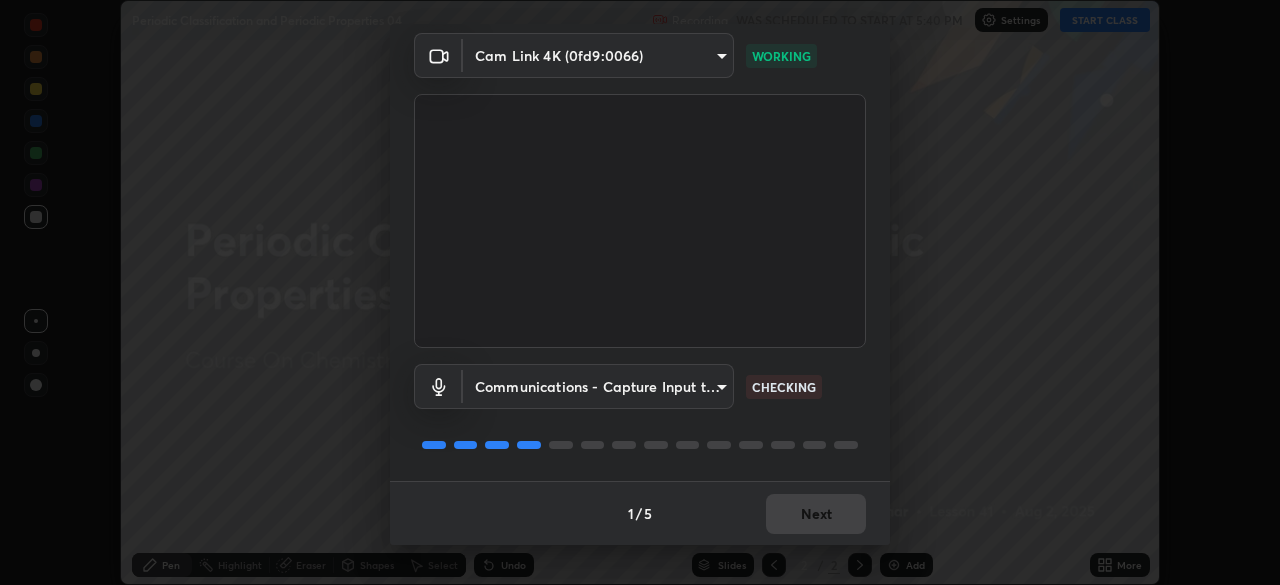 click on "1 / 5 Next" at bounding box center (640, 513) 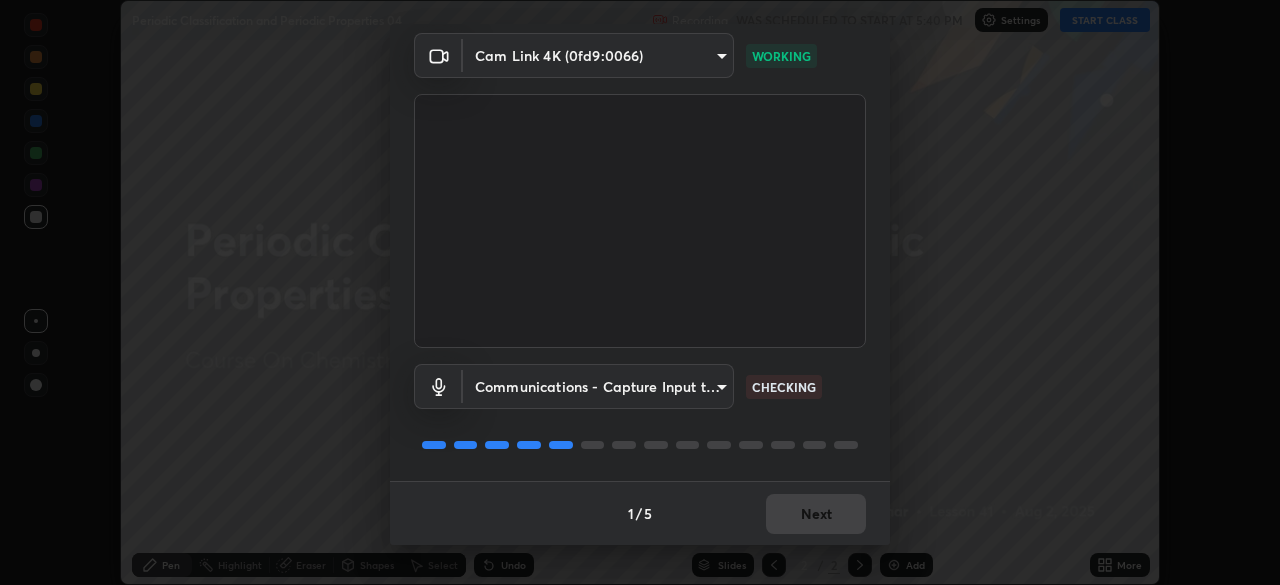 click on "1 / 5 Next" at bounding box center [640, 513] 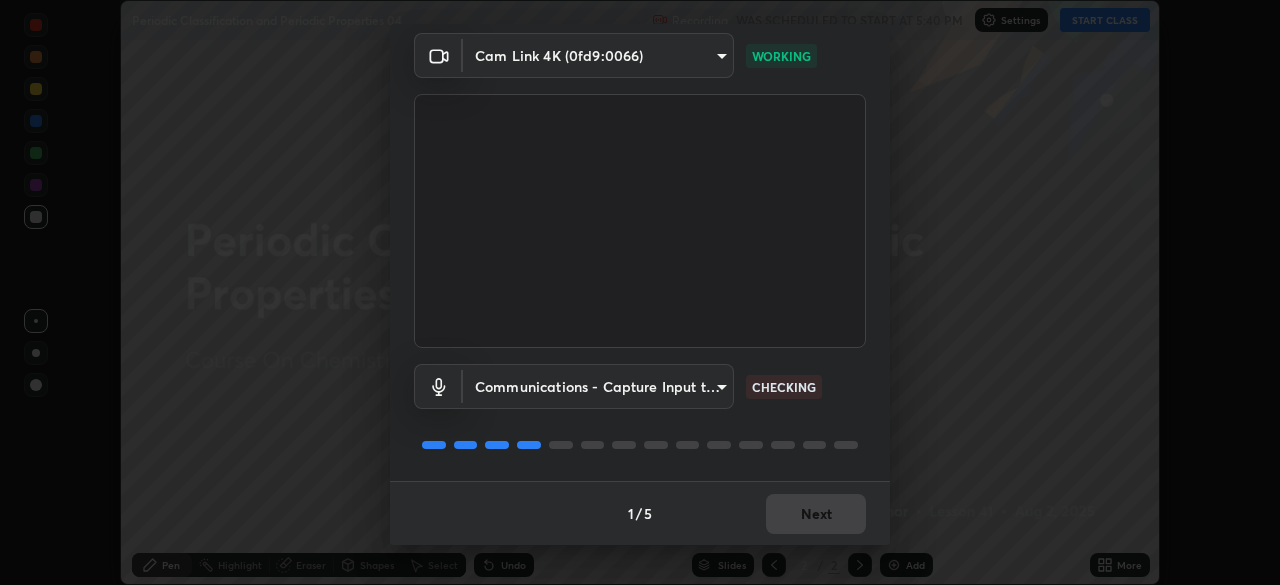 click on "1 / 5 Next" at bounding box center (640, 513) 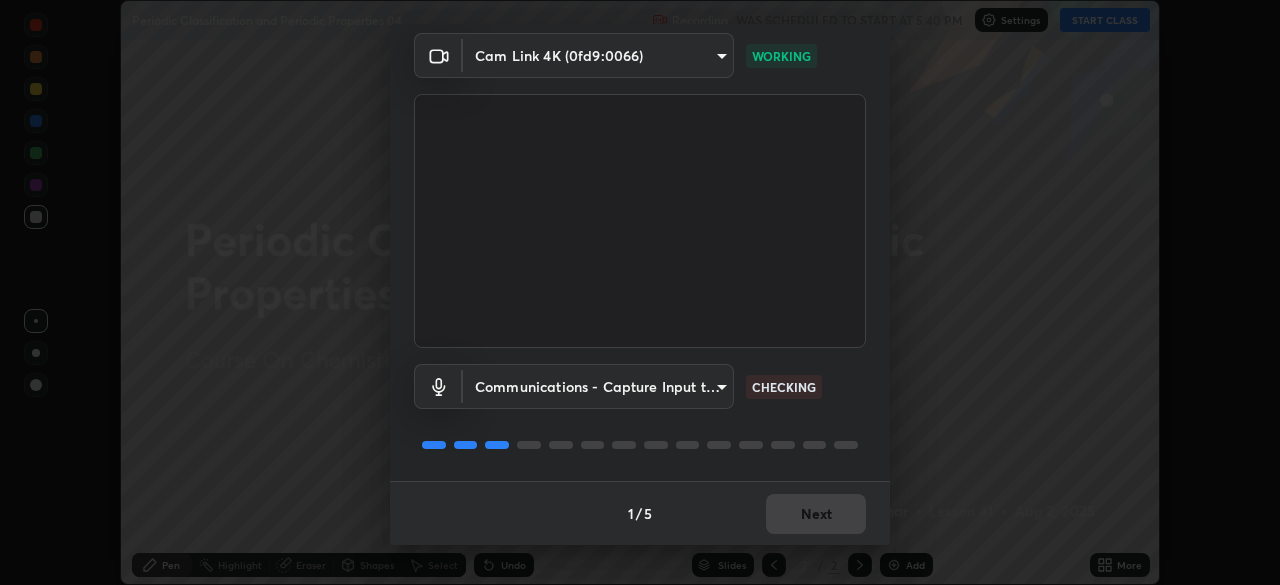 click on "1 / 5 Next" at bounding box center (640, 513) 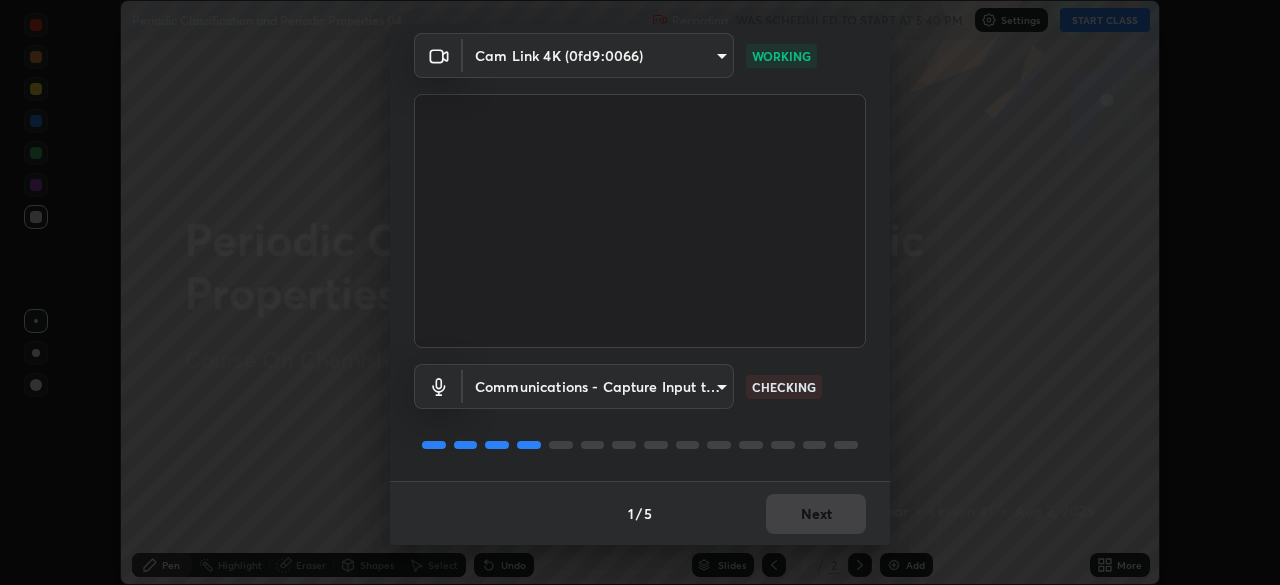 click on "Next" at bounding box center (816, 514) 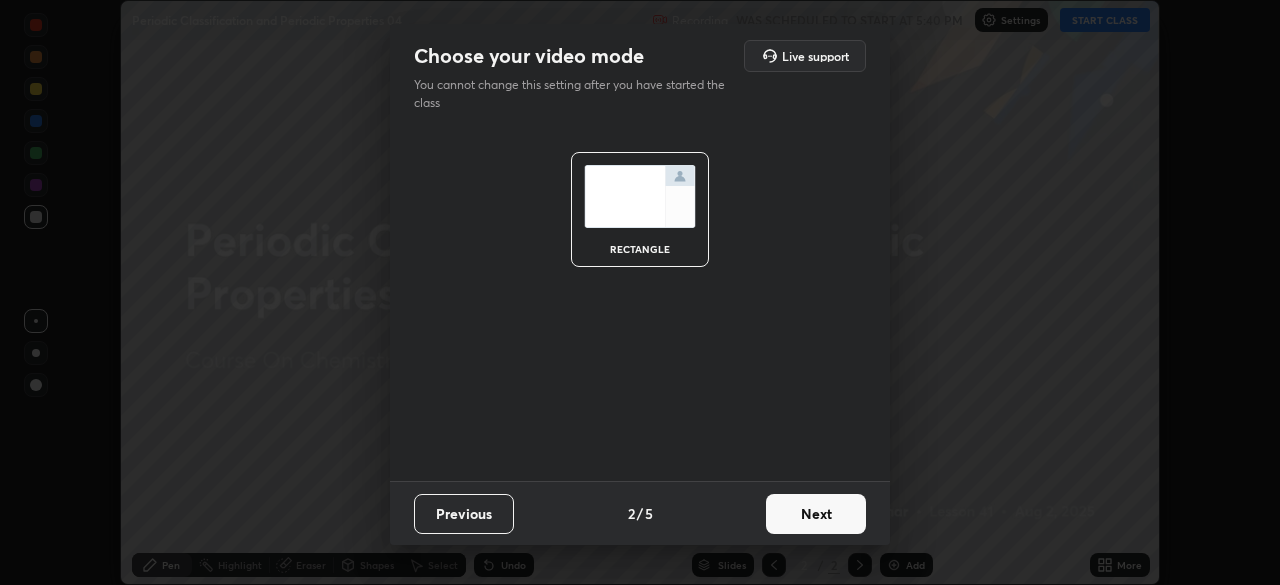 scroll, scrollTop: 0, scrollLeft: 0, axis: both 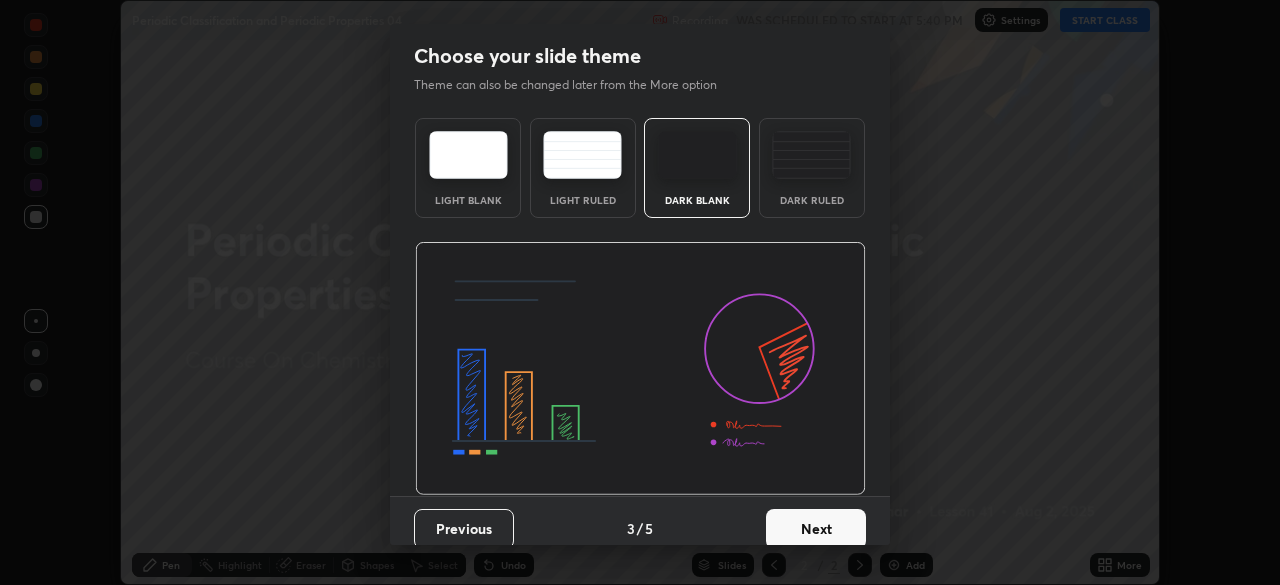 click on "Next" at bounding box center [816, 529] 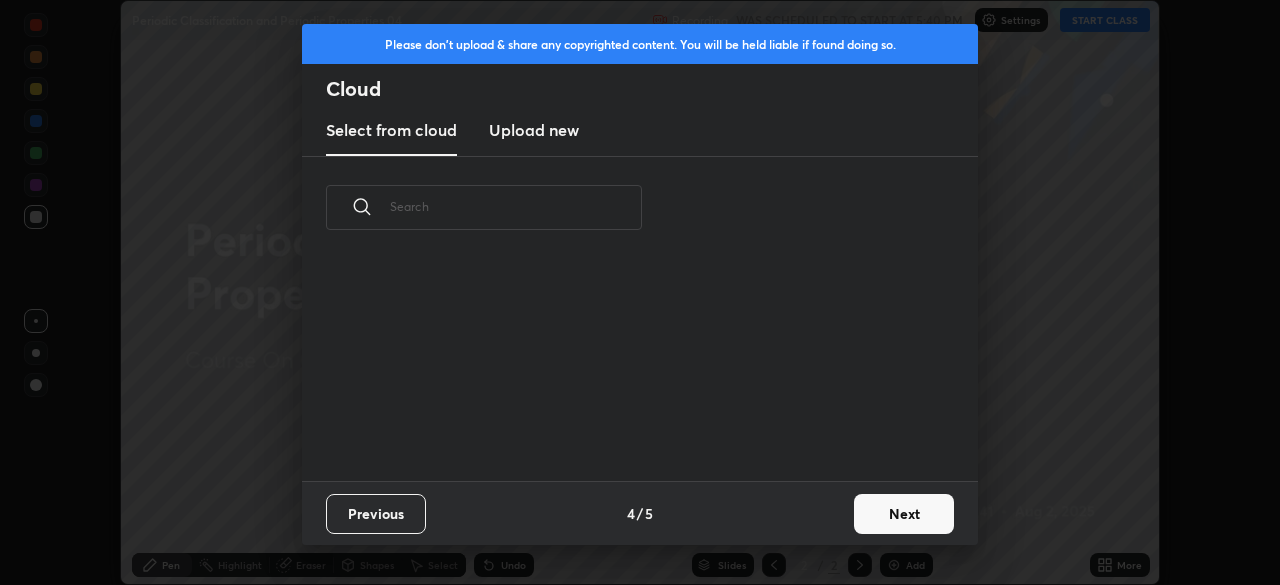 click on "Previous 4 / 5 Next" at bounding box center [640, 513] 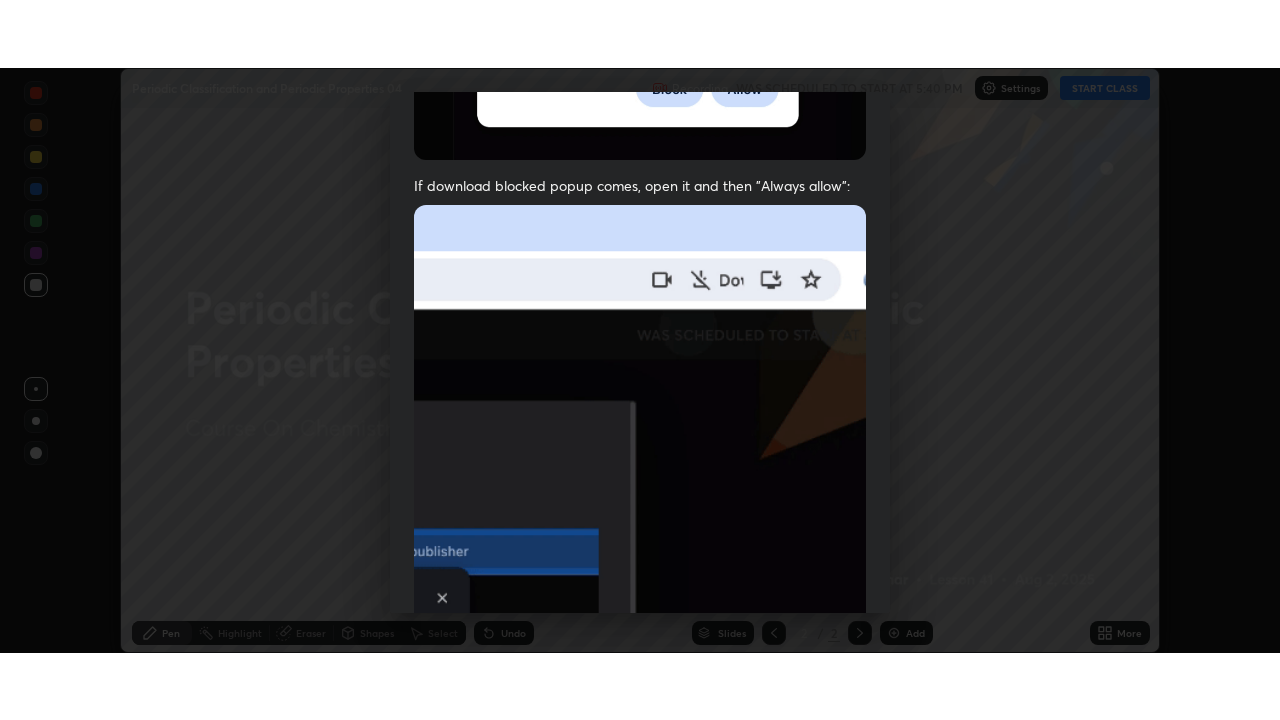 scroll, scrollTop: 479, scrollLeft: 0, axis: vertical 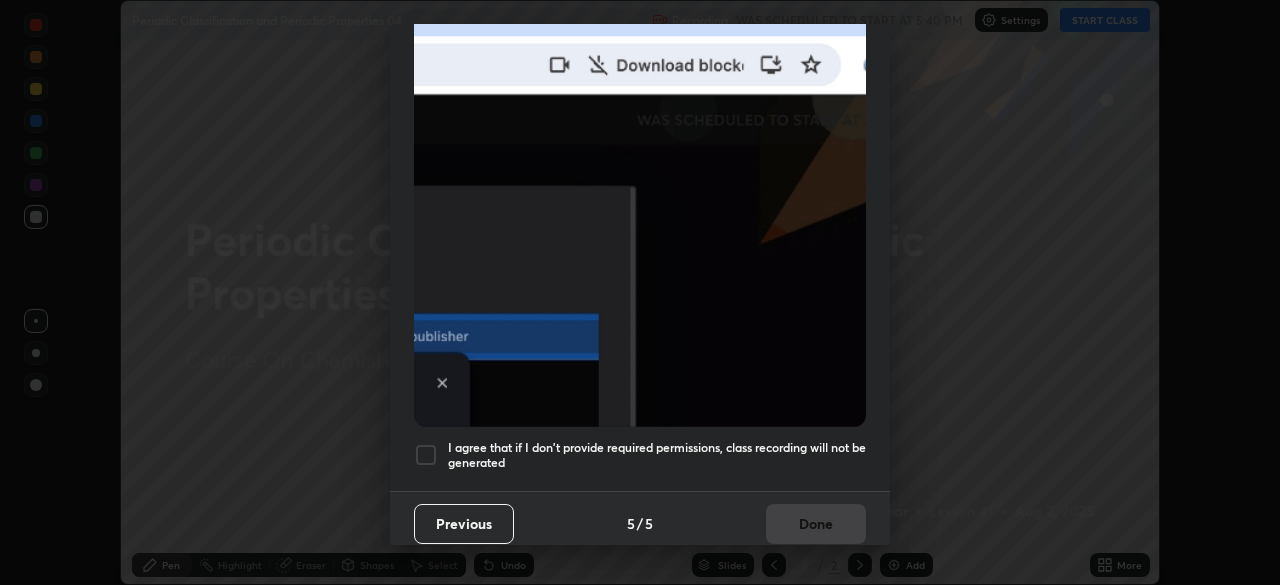 click at bounding box center (426, 455) 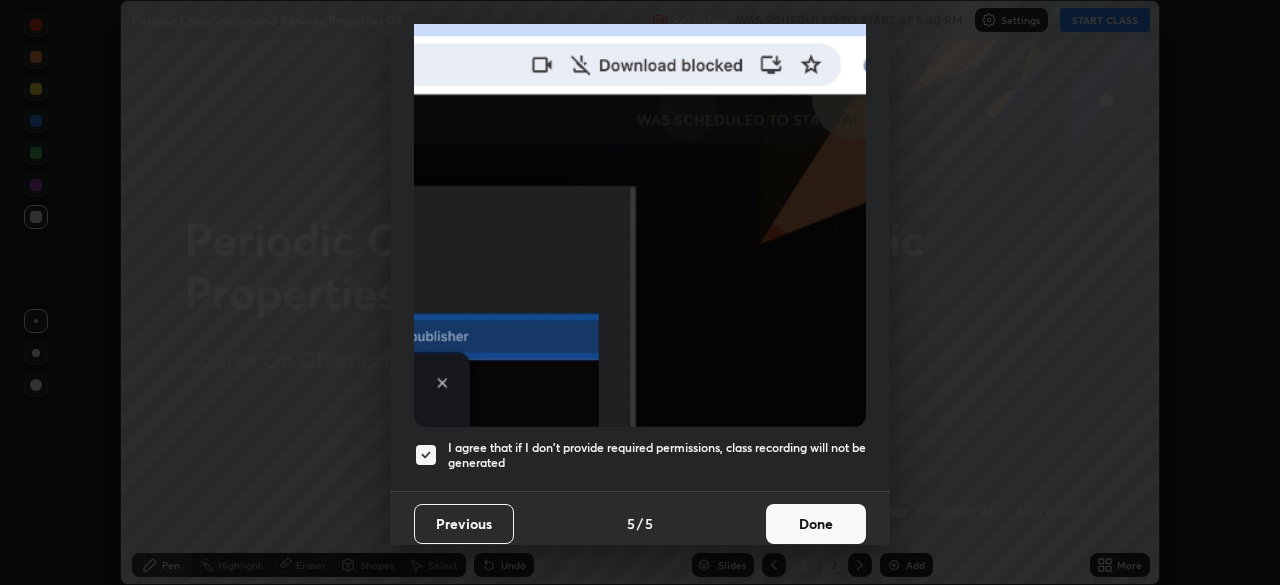 click on "Done" at bounding box center [816, 524] 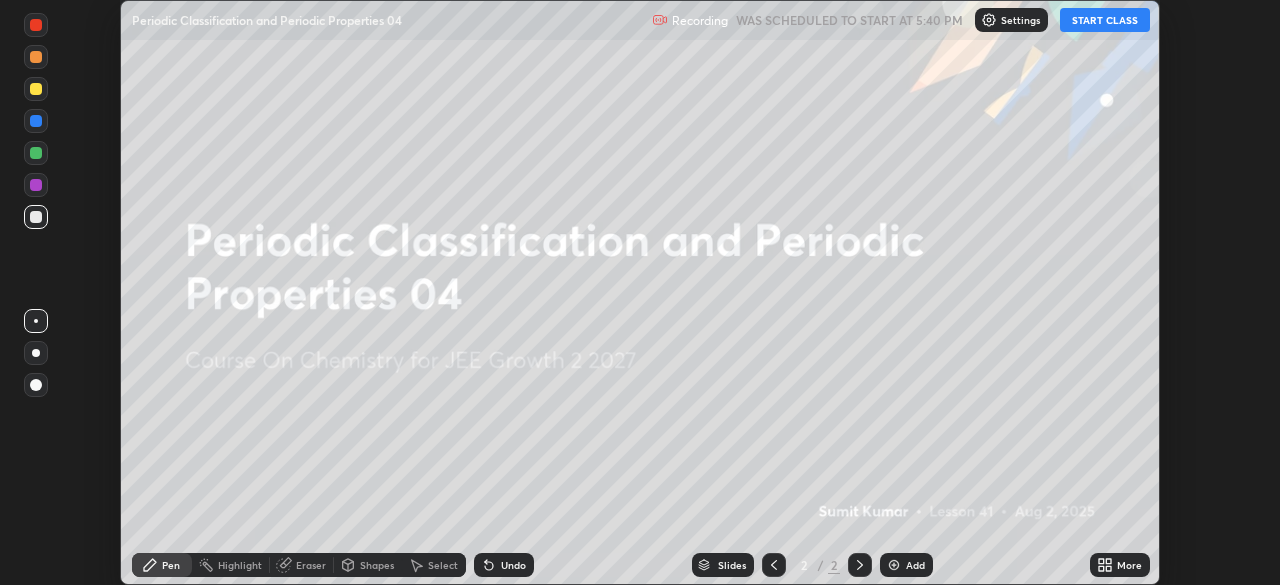 click on "Add" at bounding box center [906, 565] 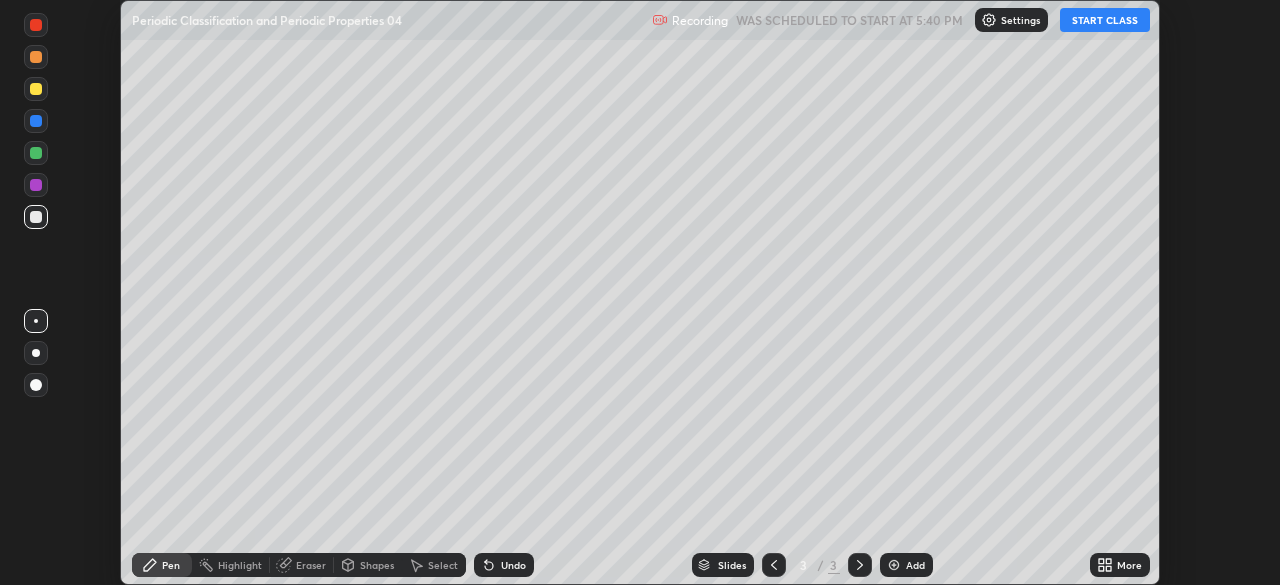 click on "START CLASS" at bounding box center [1105, 20] 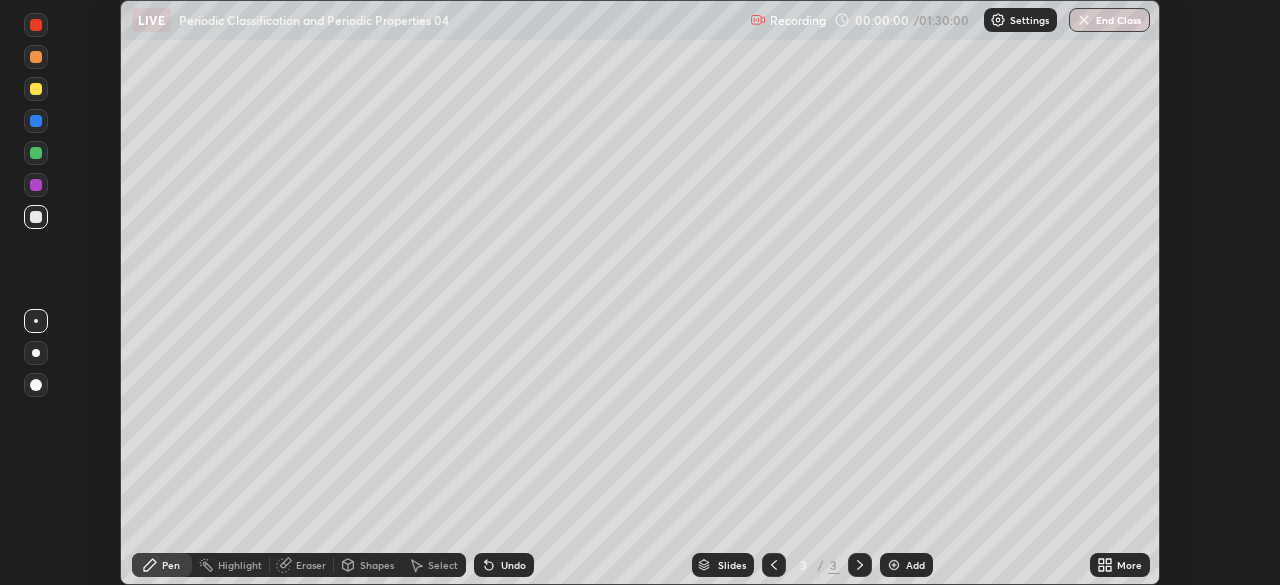 click 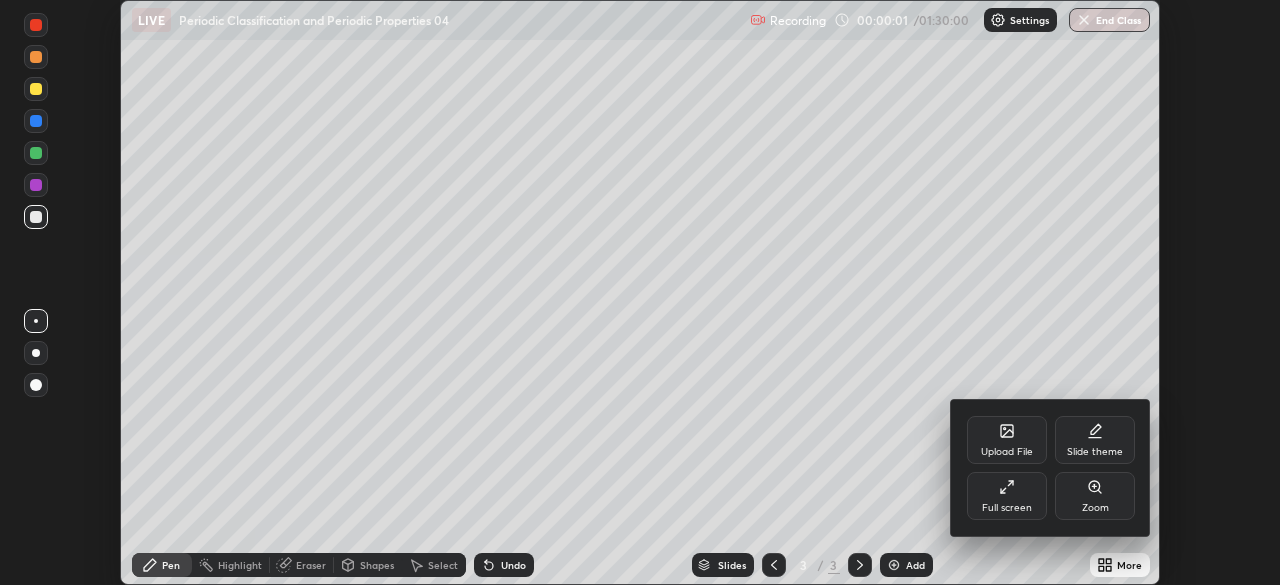 click on "Full screen" at bounding box center (1007, 508) 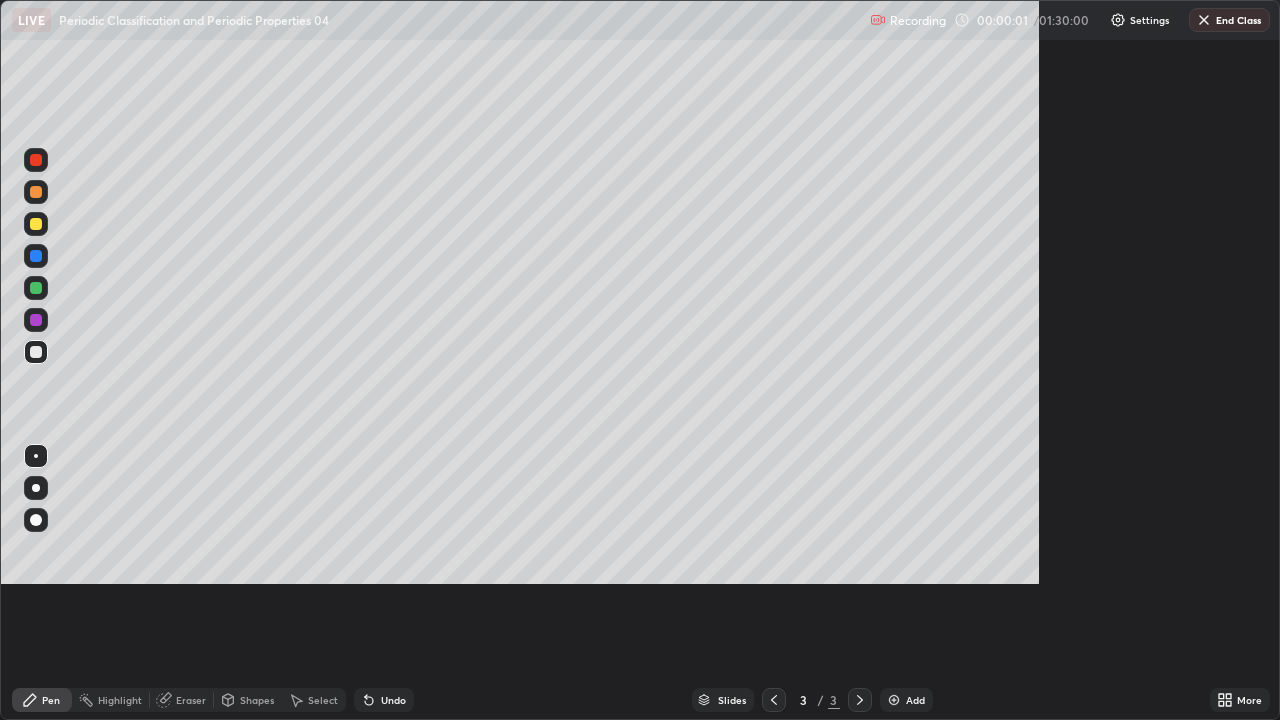 scroll, scrollTop: 99280, scrollLeft: 98720, axis: both 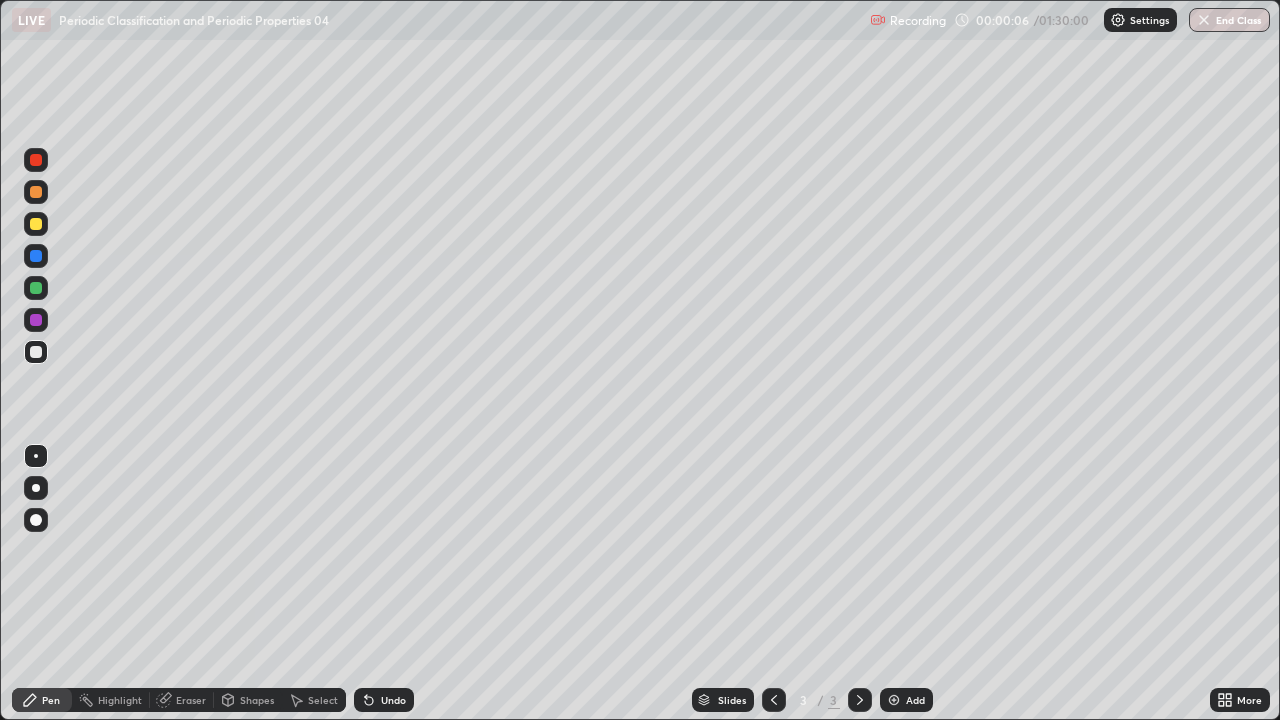 click at bounding box center (36, 192) 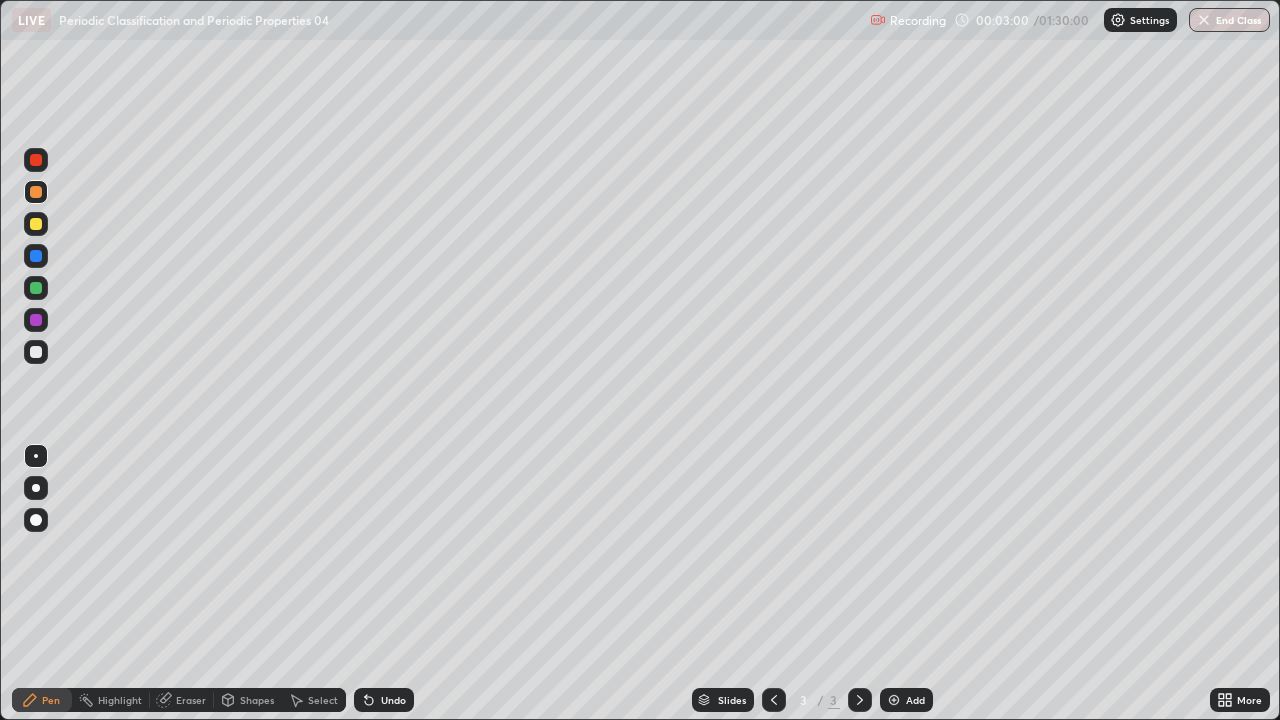 click 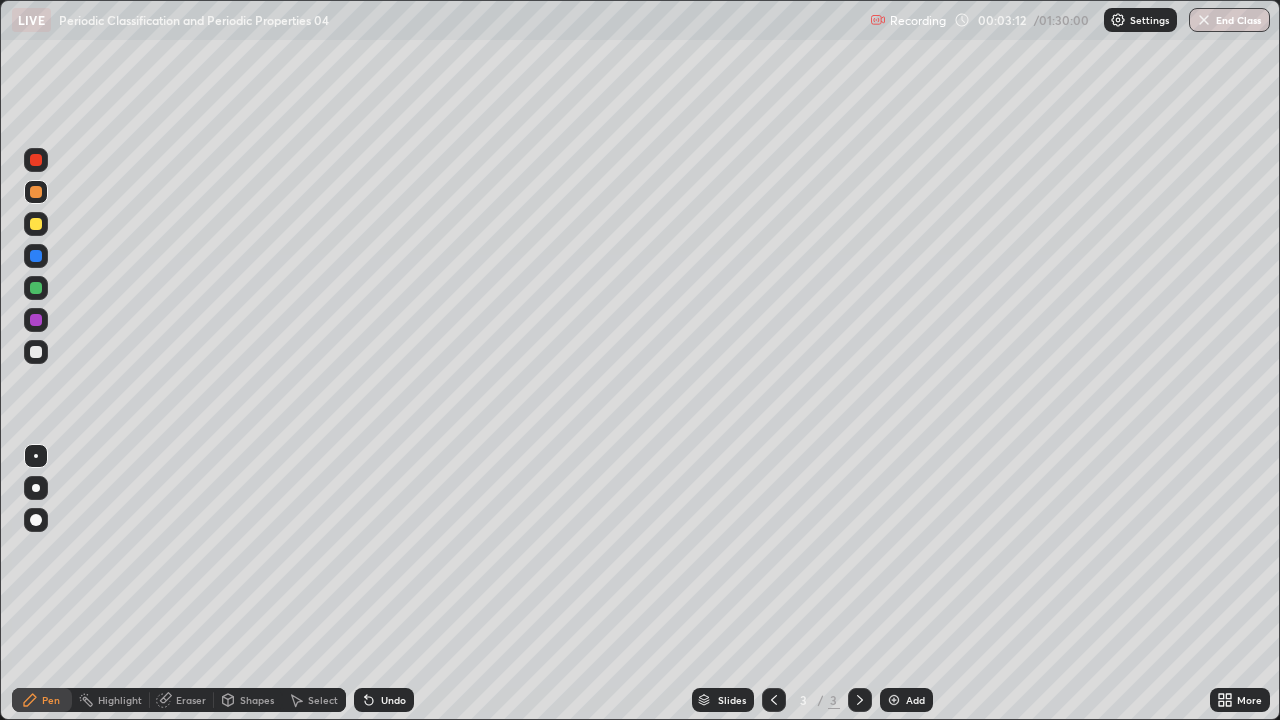 click at bounding box center [36, 288] 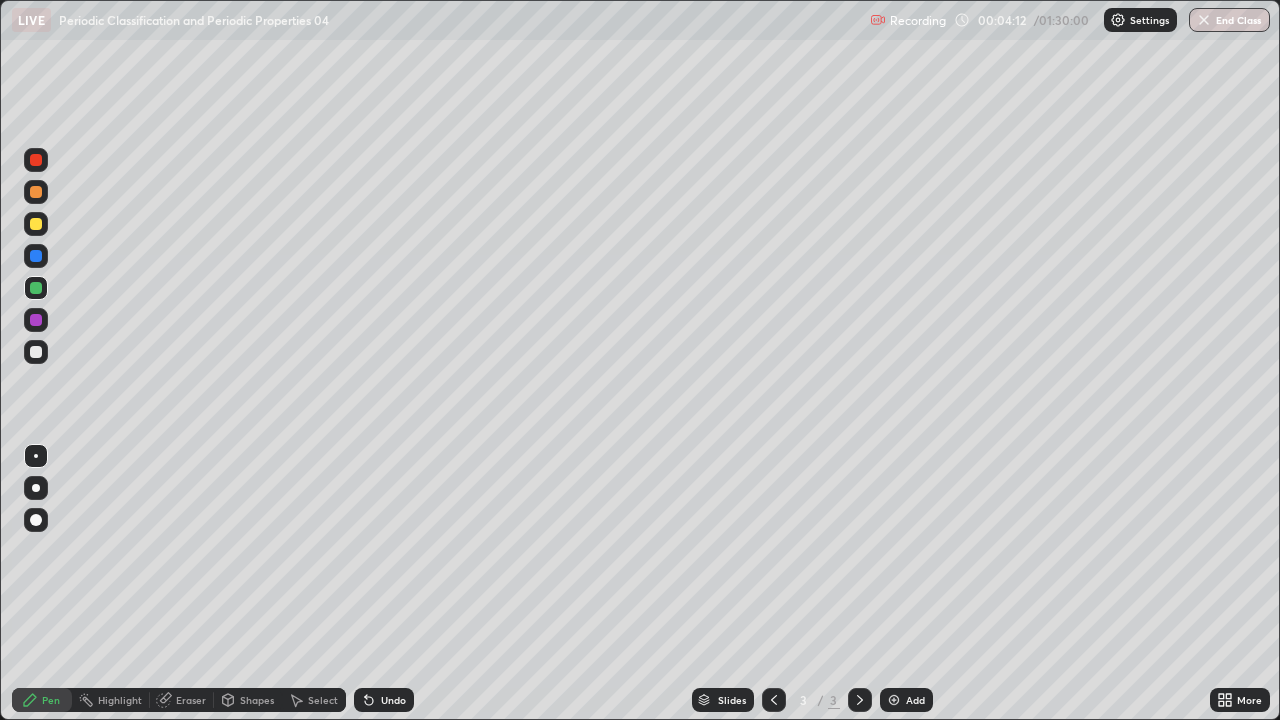 click at bounding box center (36, 352) 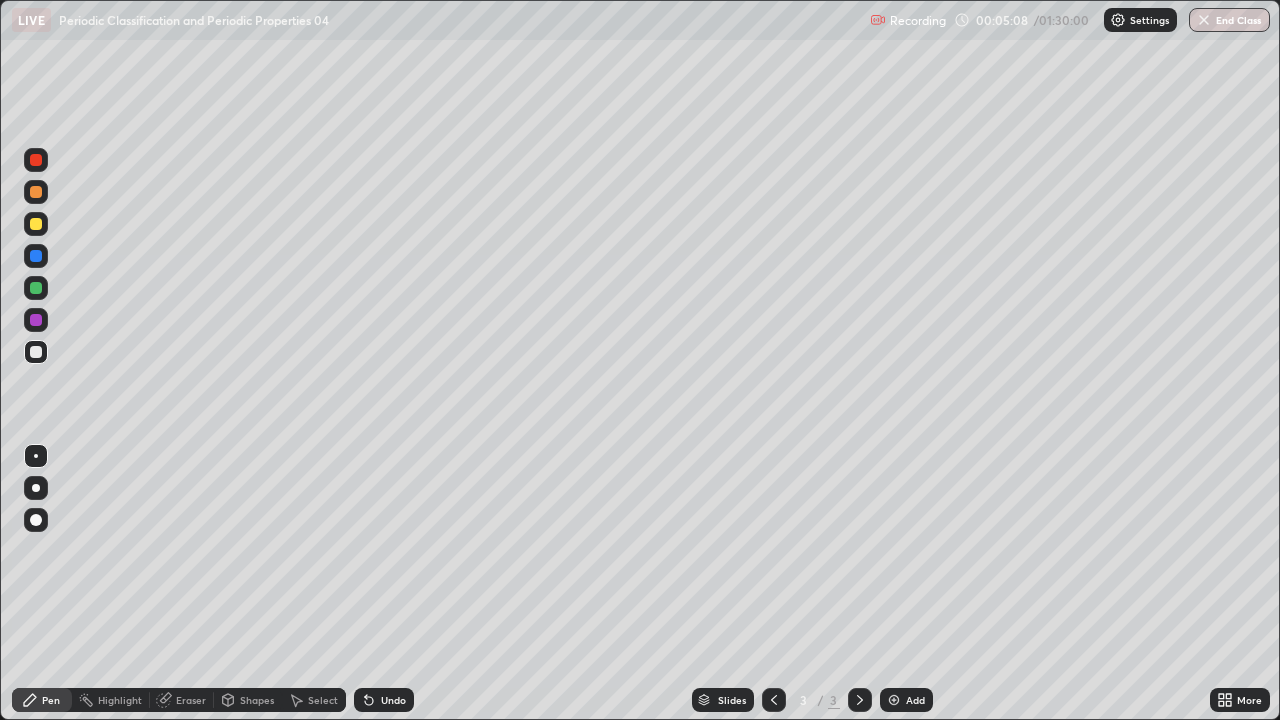click at bounding box center (36, 224) 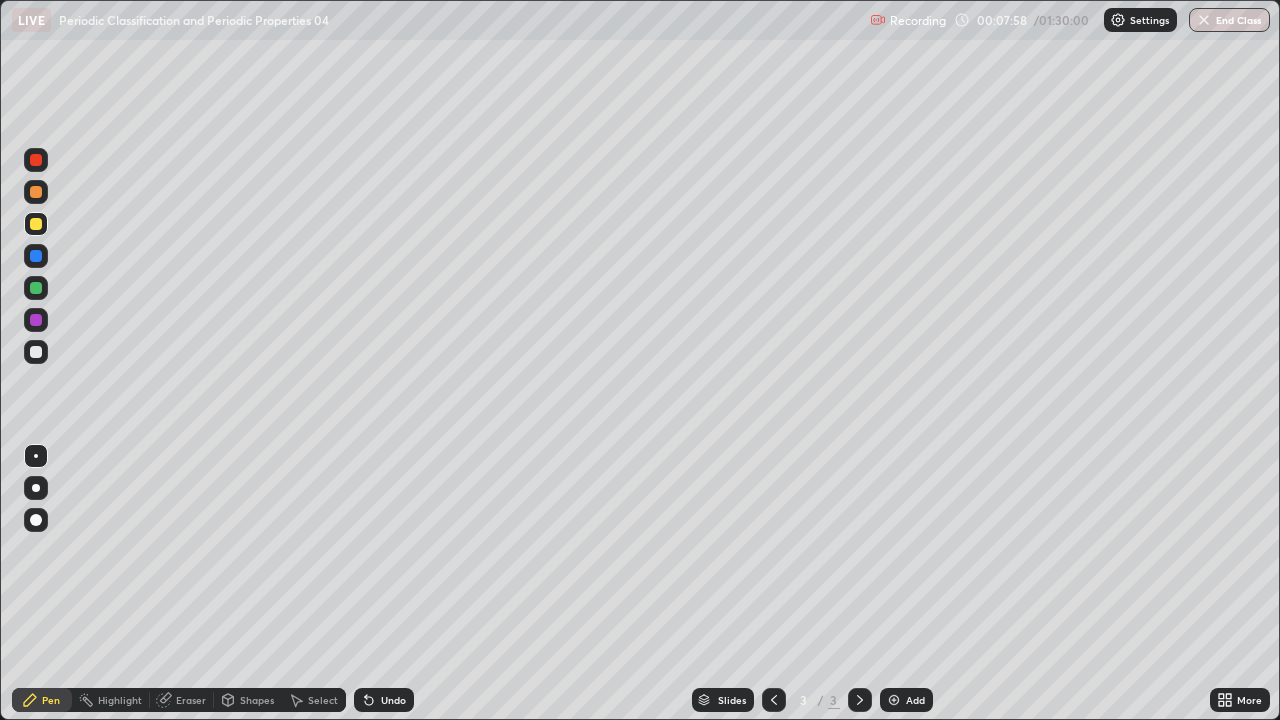 click at bounding box center [36, 320] 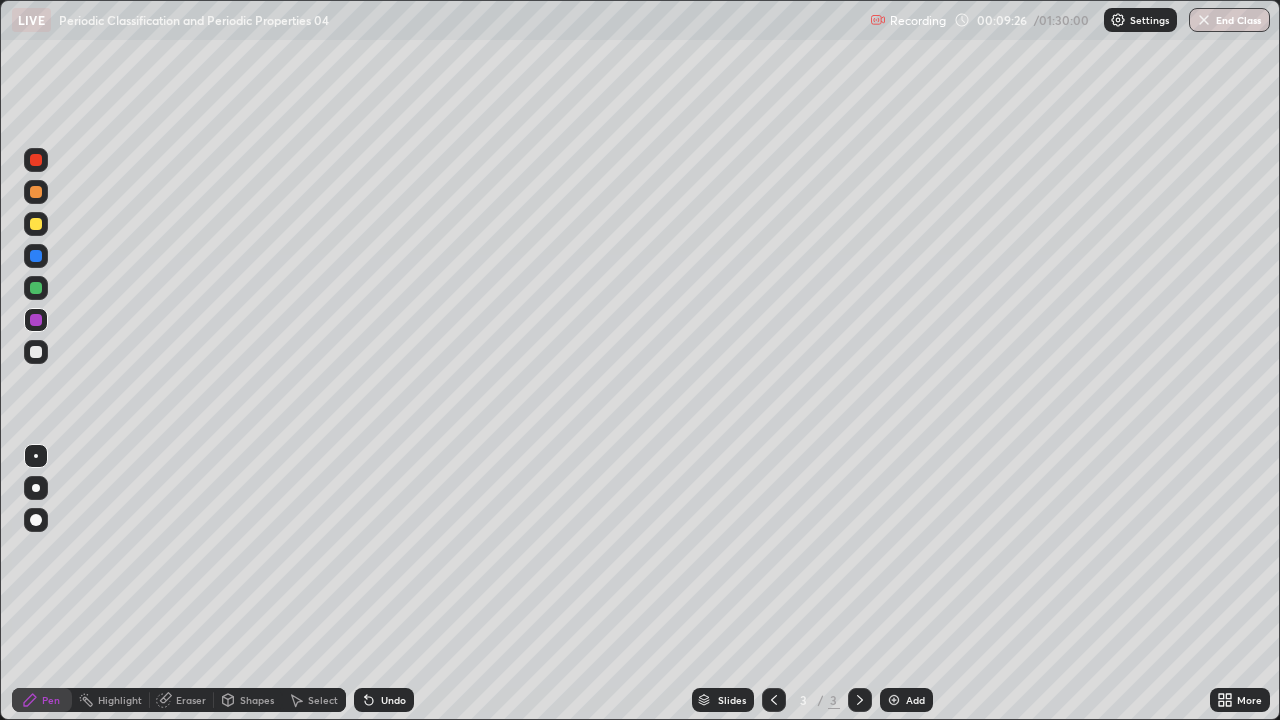 click at bounding box center (894, 700) 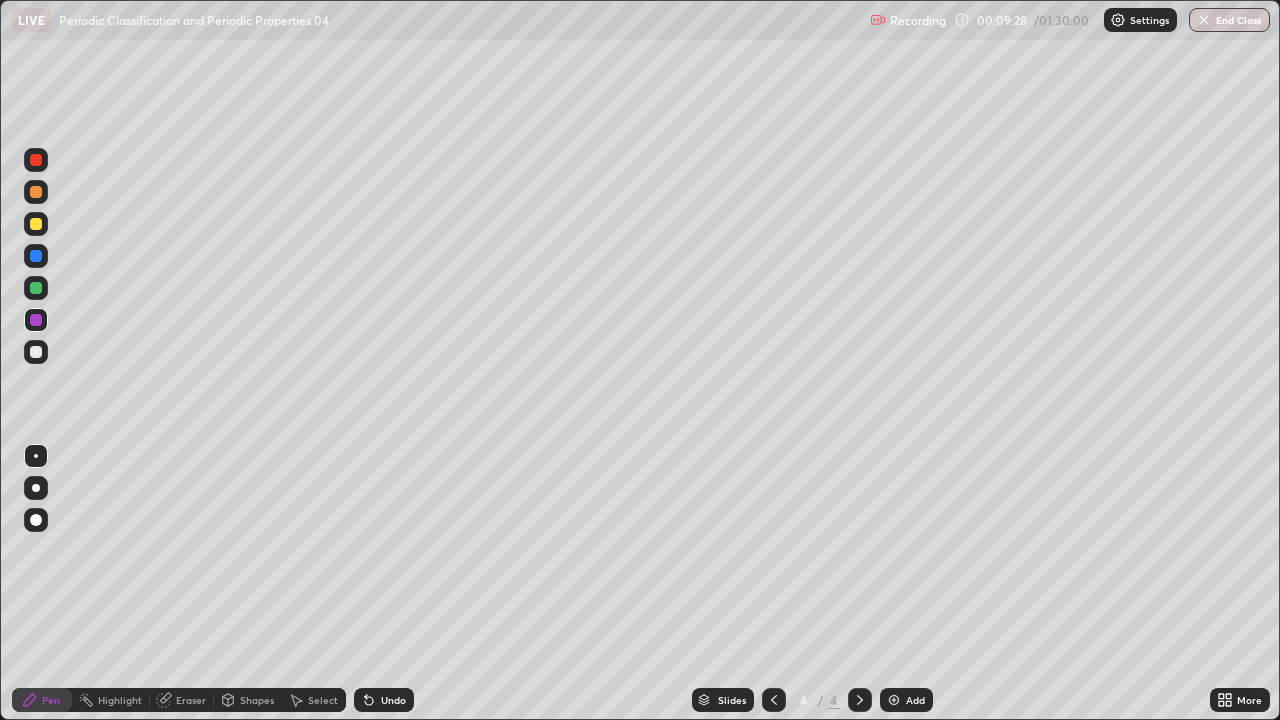 click at bounding box center [36, 256] 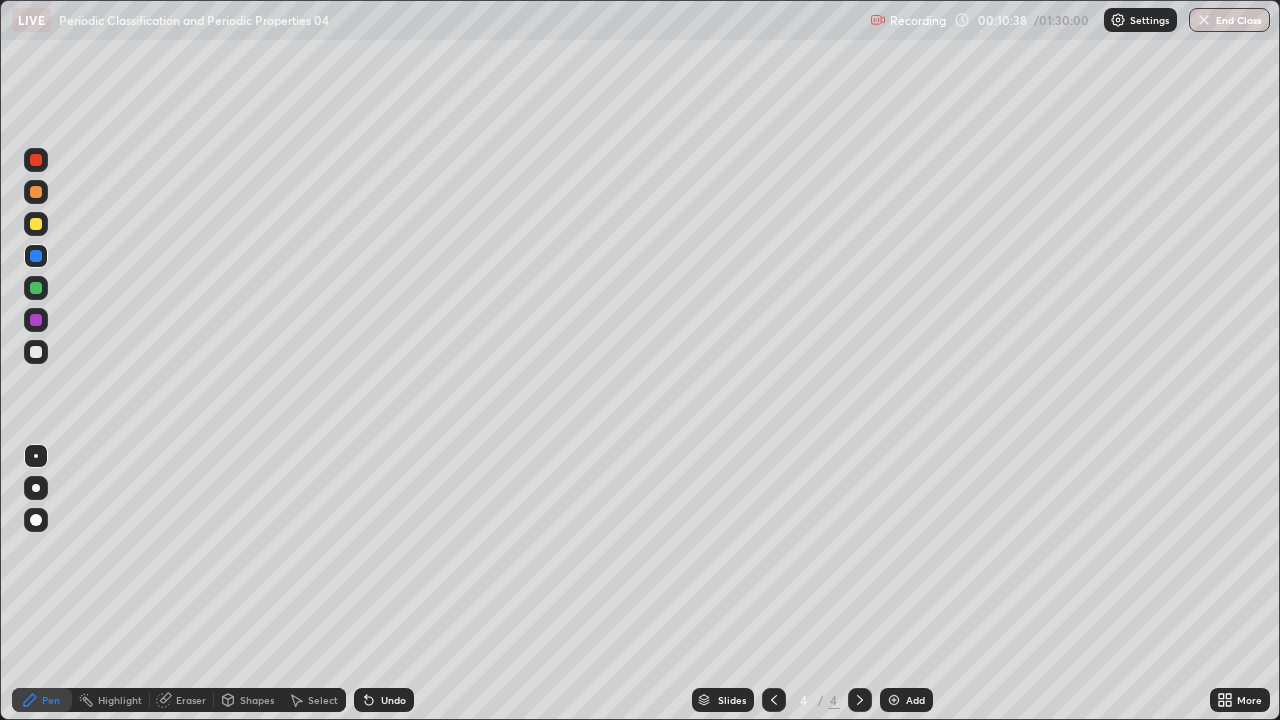 click at bounding box center (894, 700) 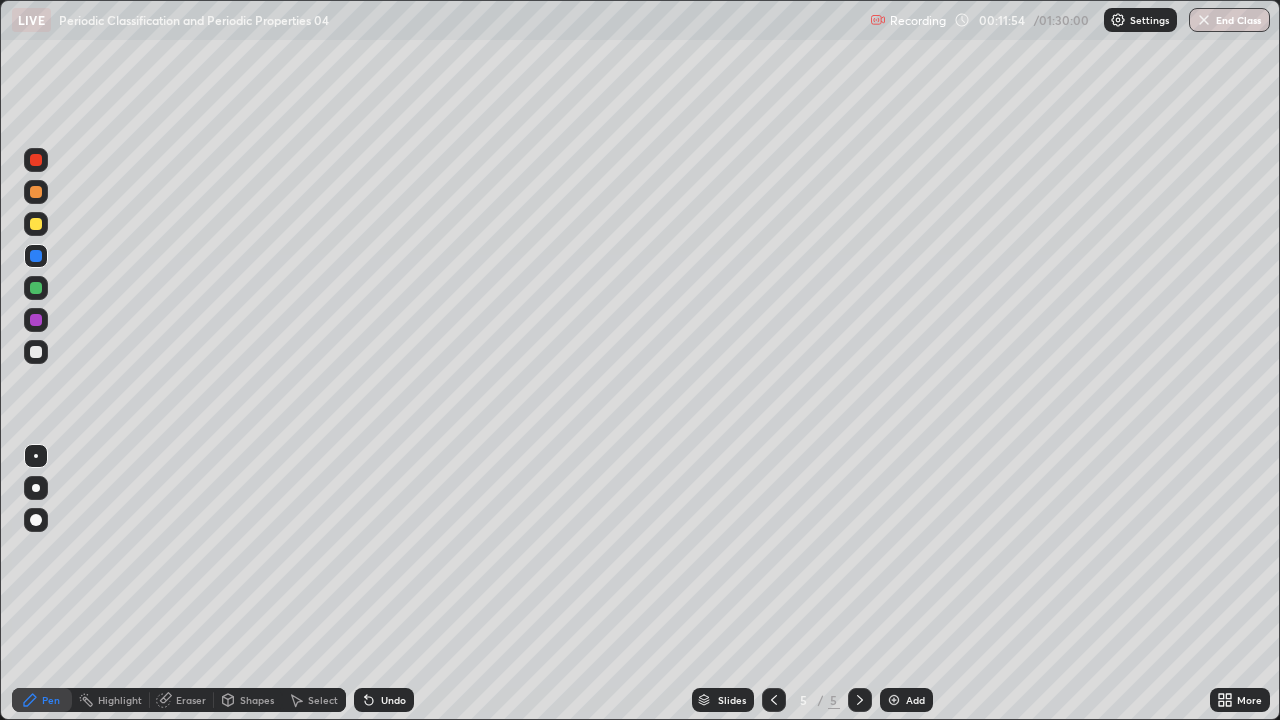 click at bounding box center [36, 320] 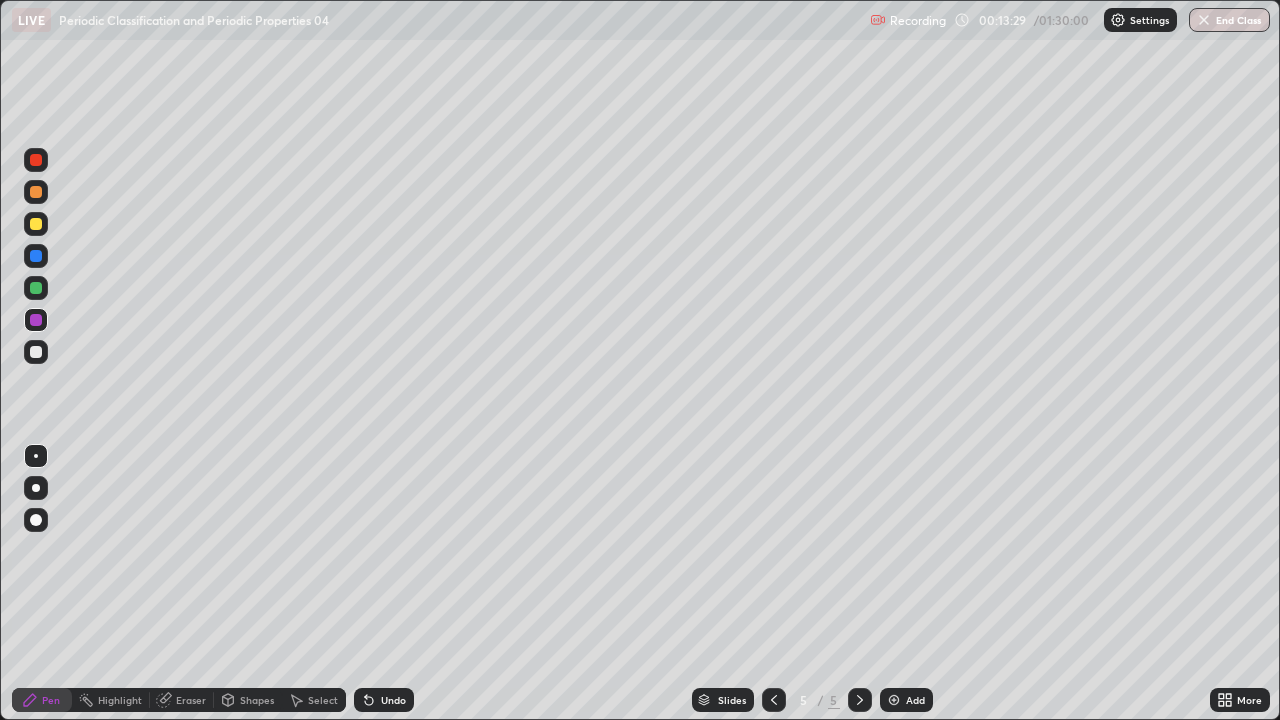 click at bounding box center (36, 288) 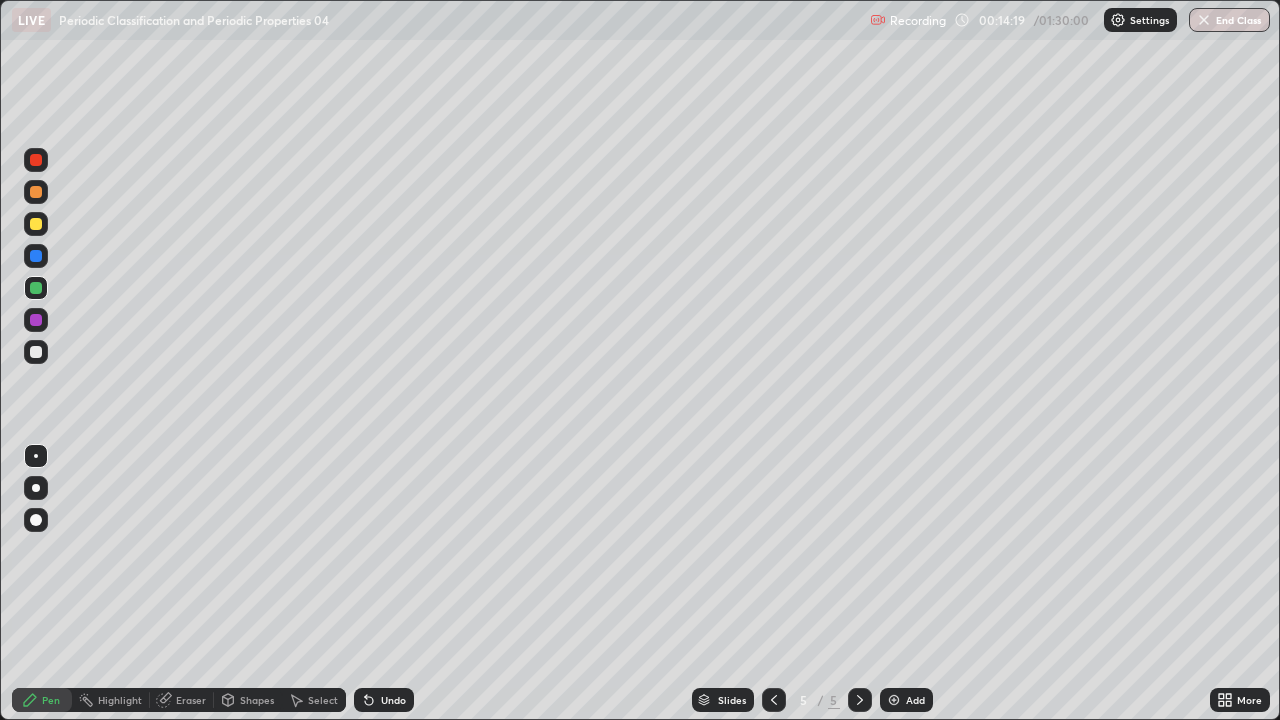 click at bounding box center (894, 700) 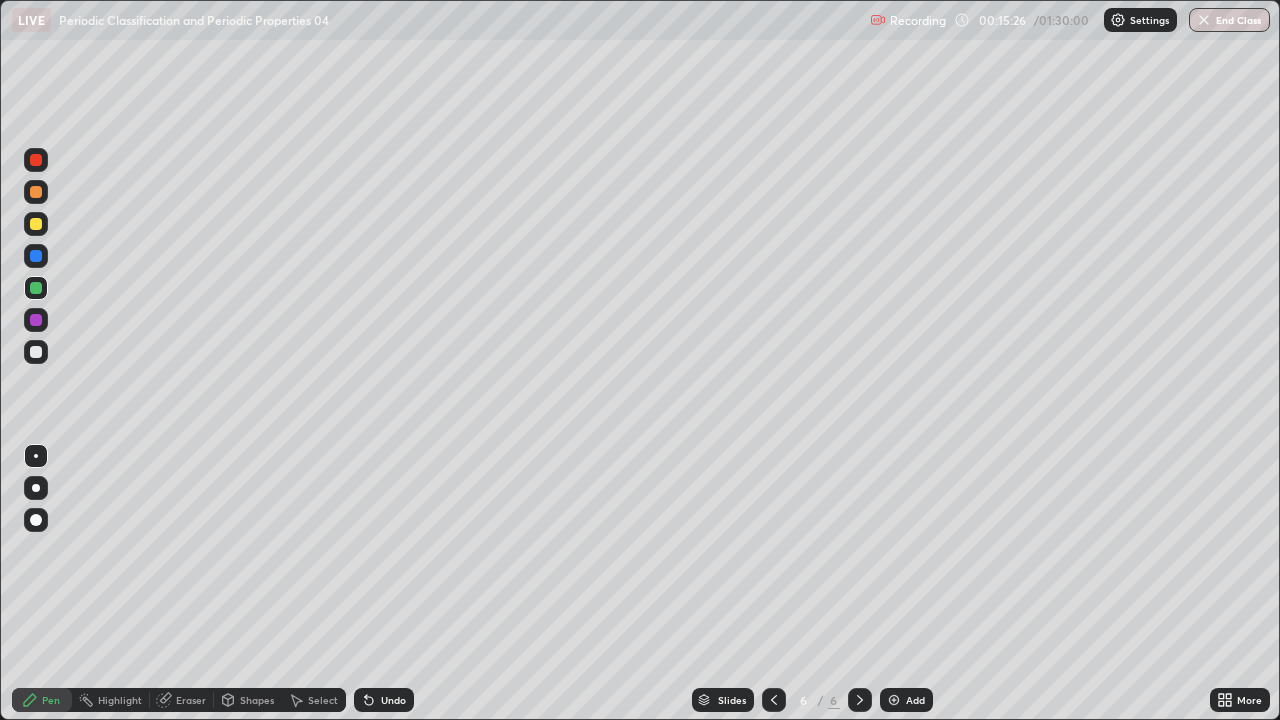 click at bounding box center [36, 224] 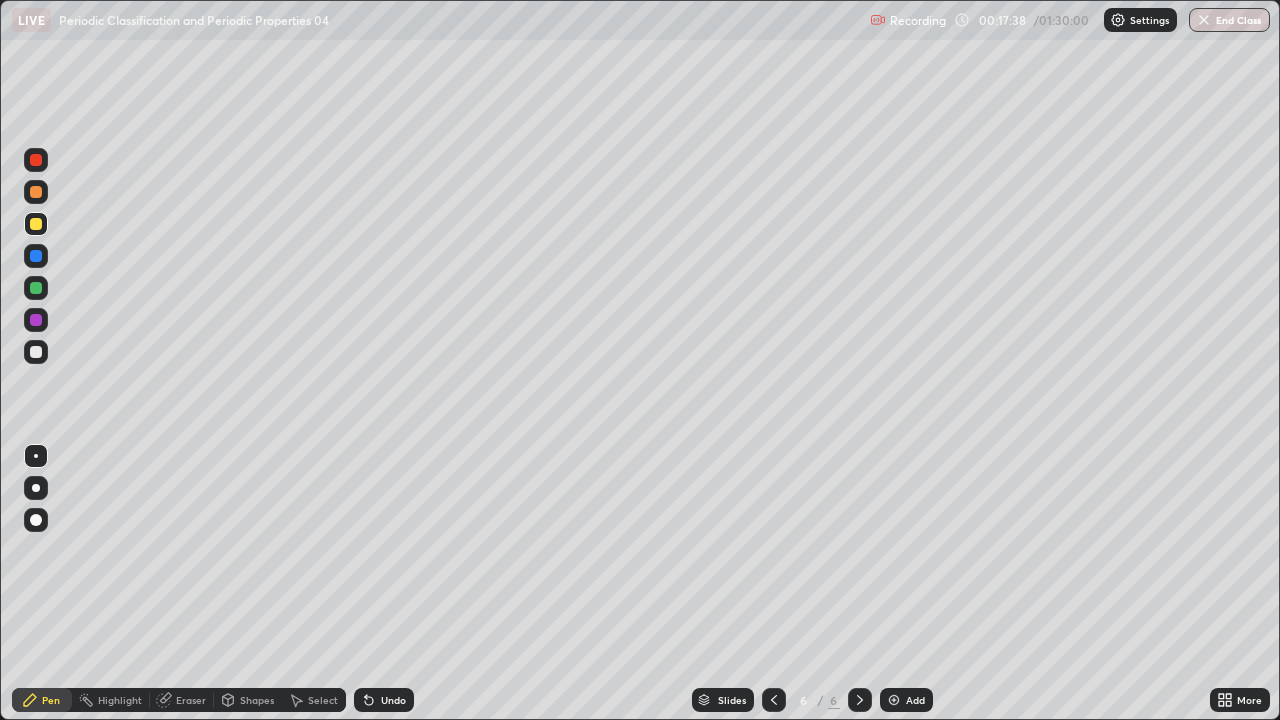 click at bounding box center (36, 352) 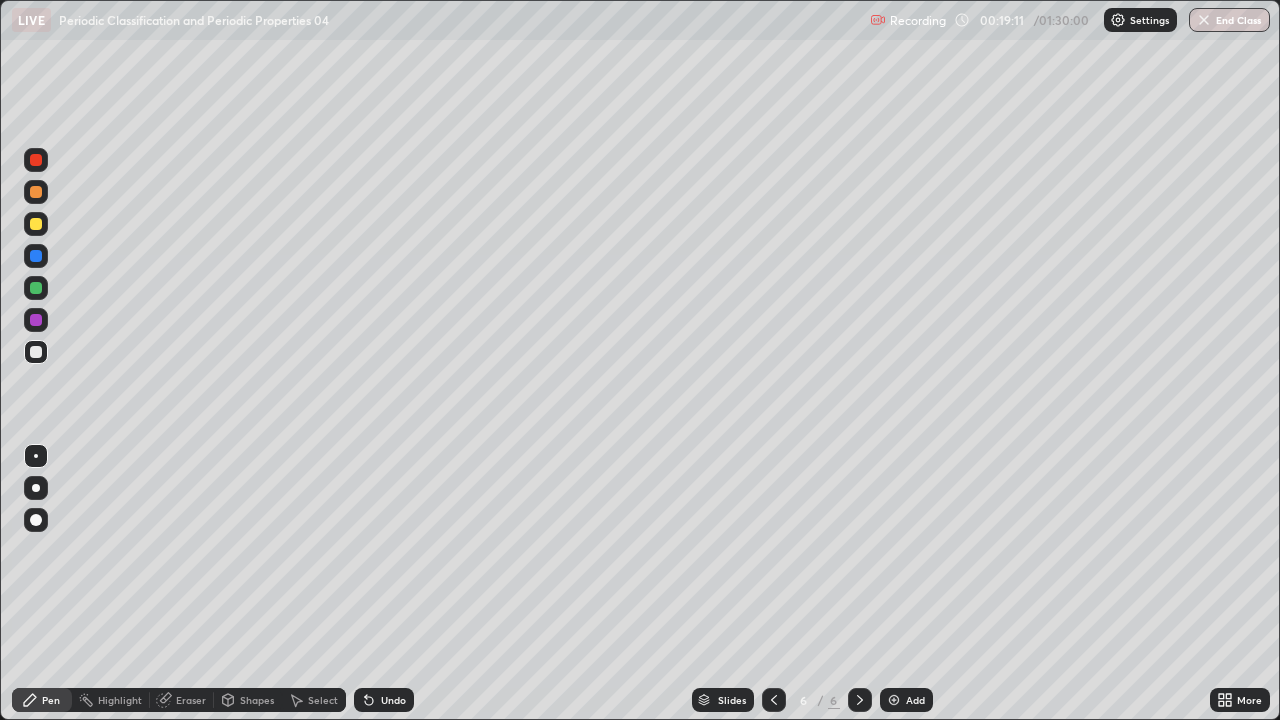 click at bounding box center [774, 700] 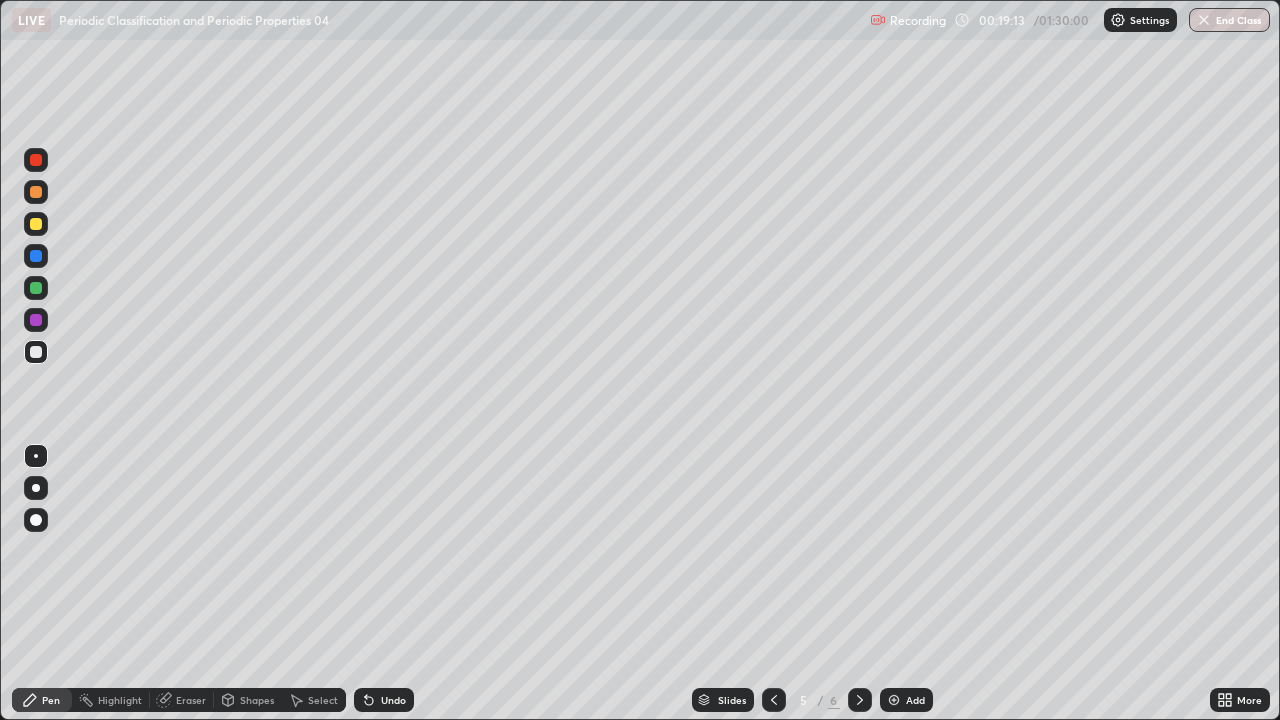 click 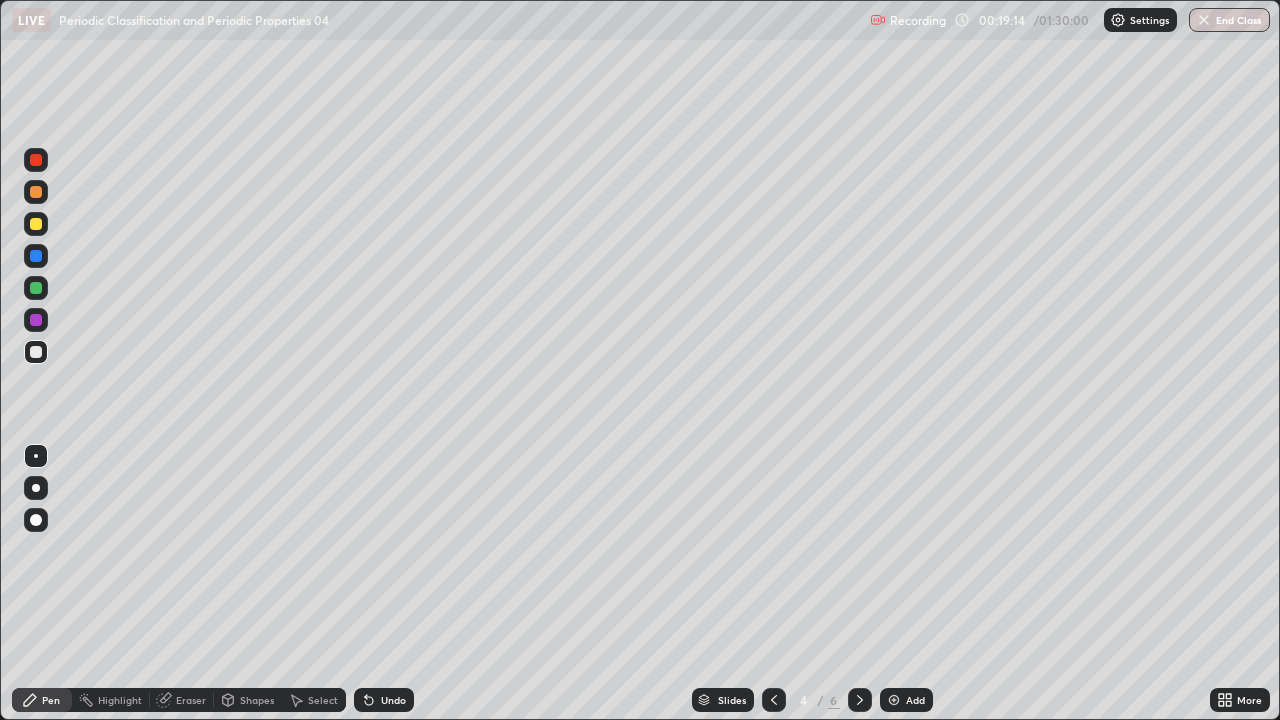 click 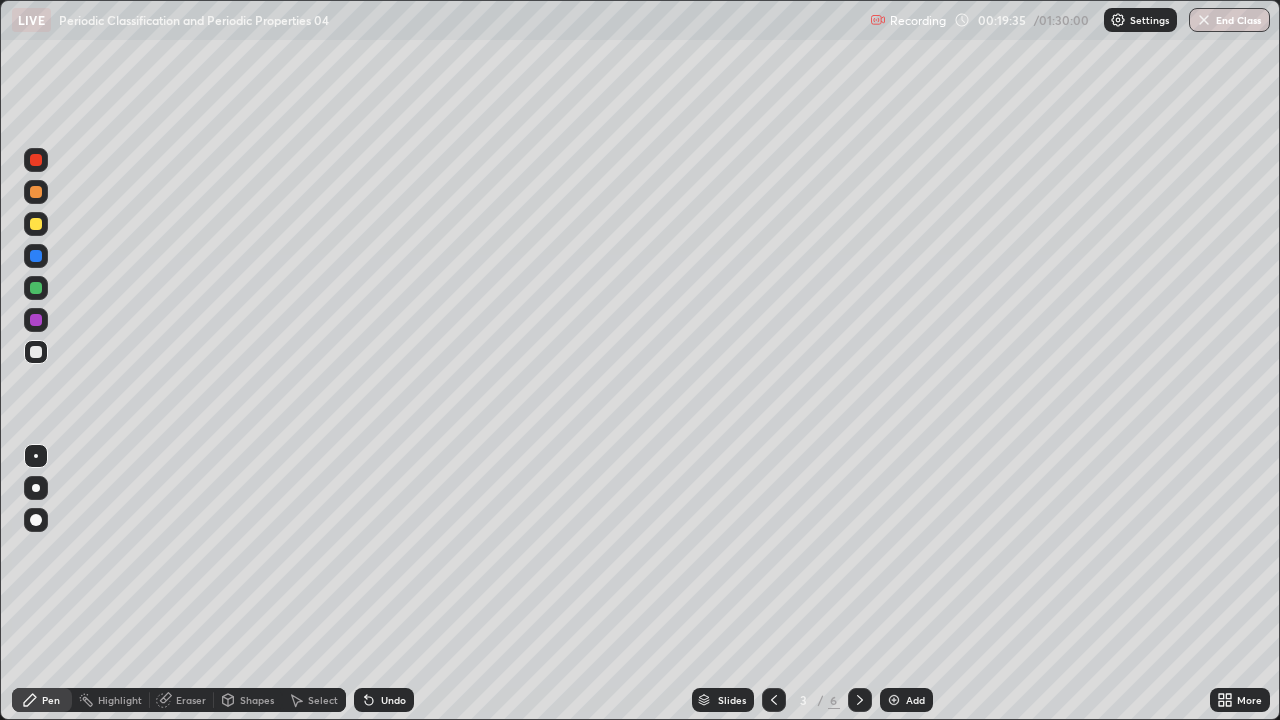 click 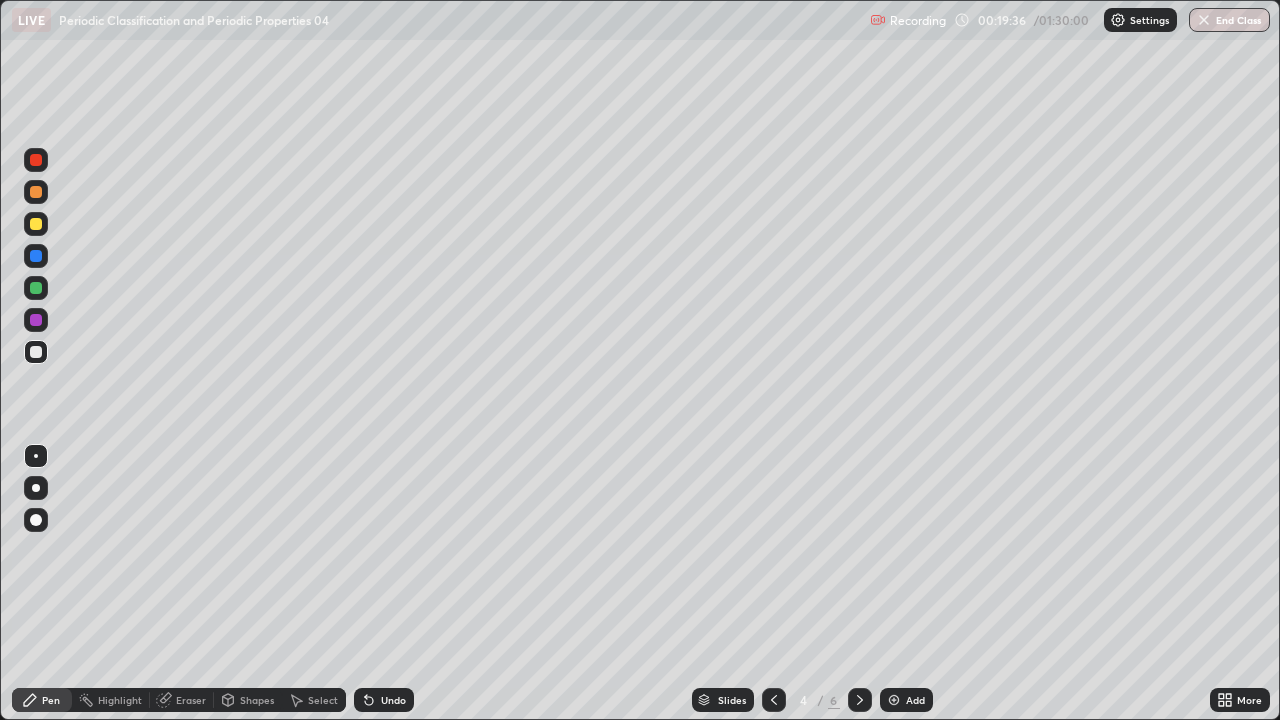 click 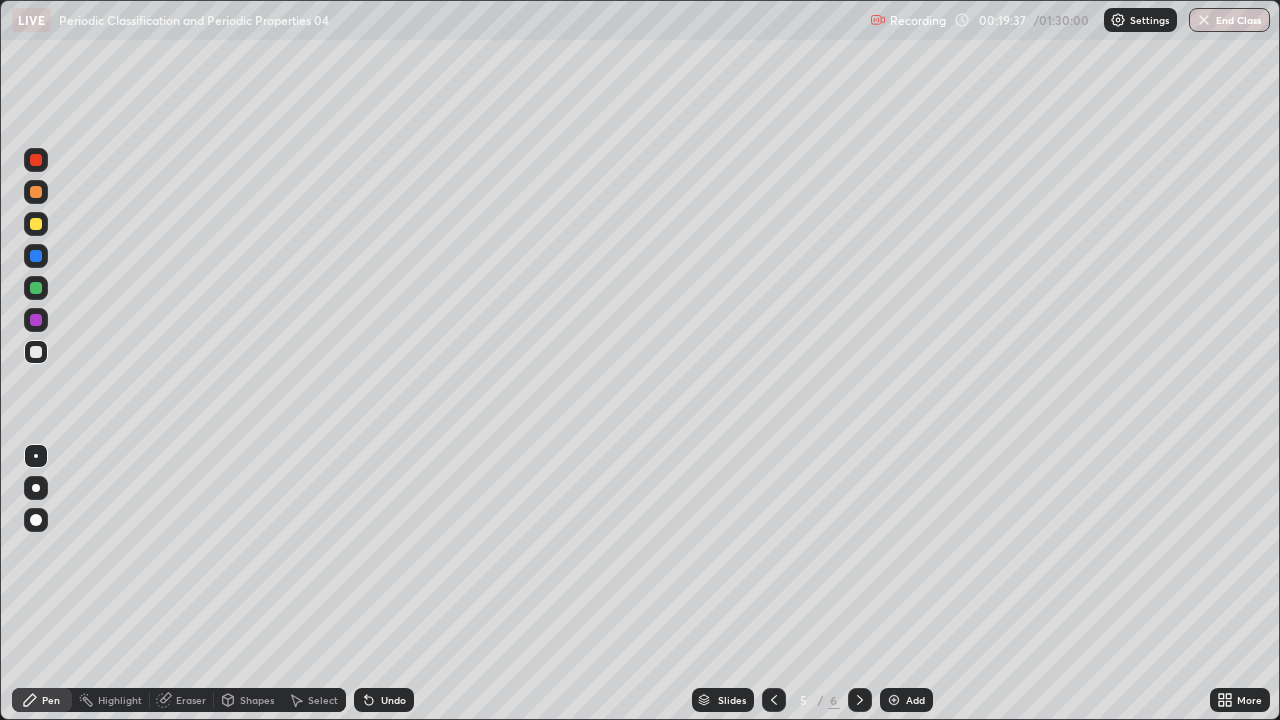 click 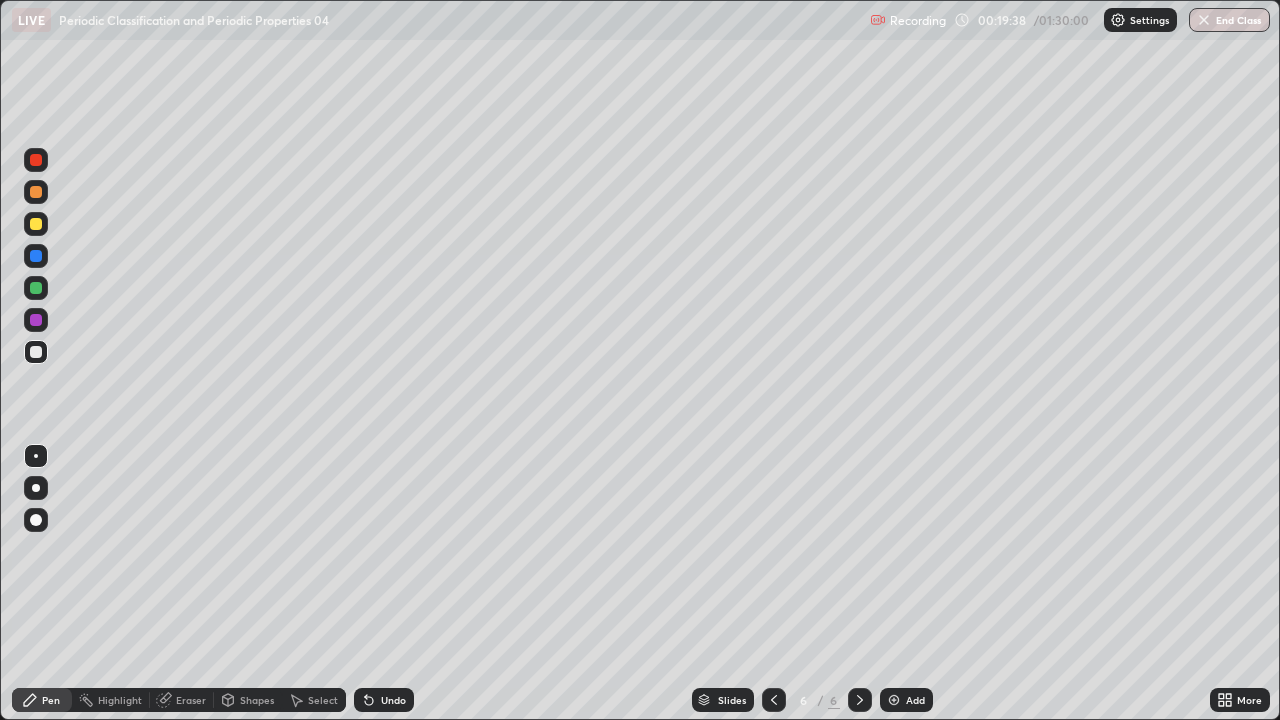 click 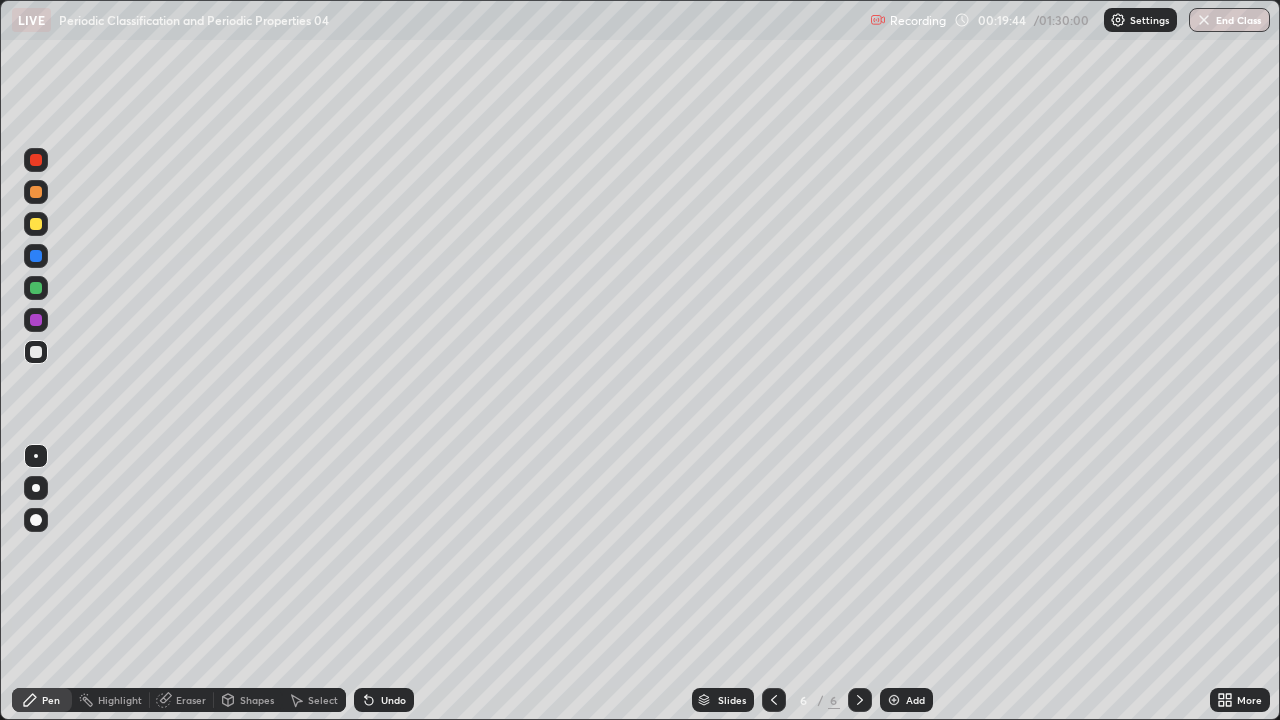 click at bounding box center [894, 700] 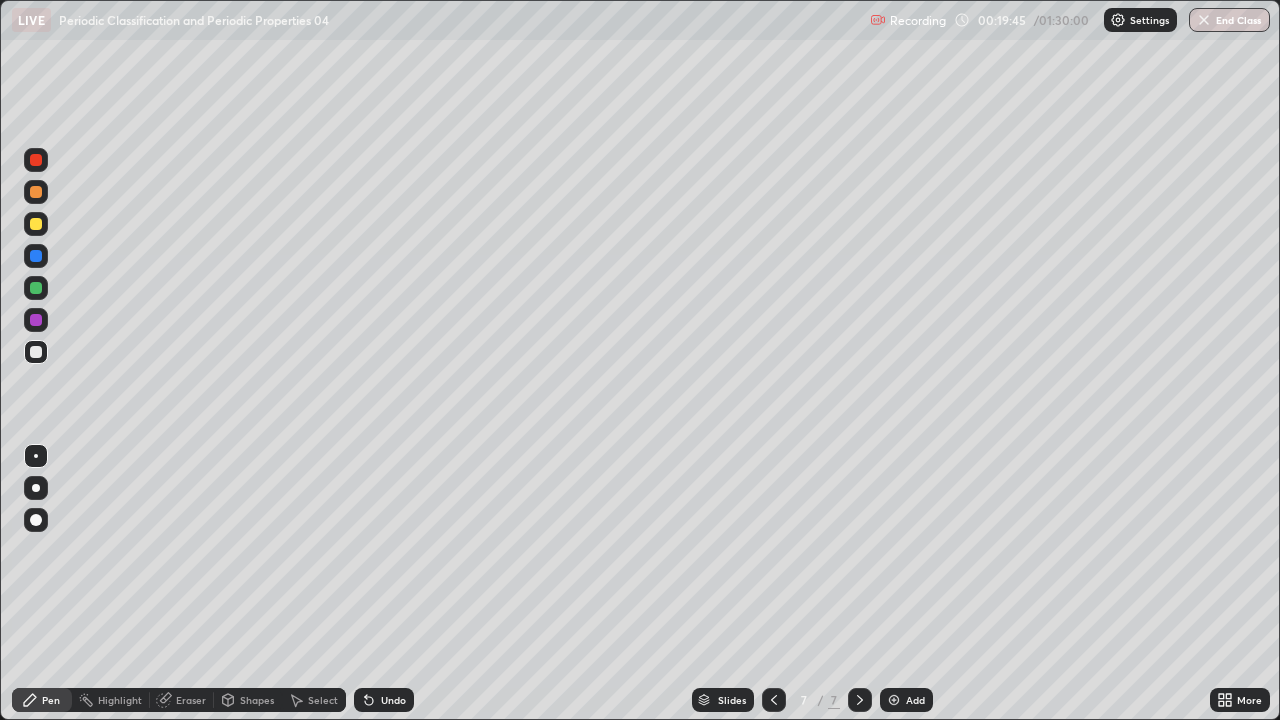 click 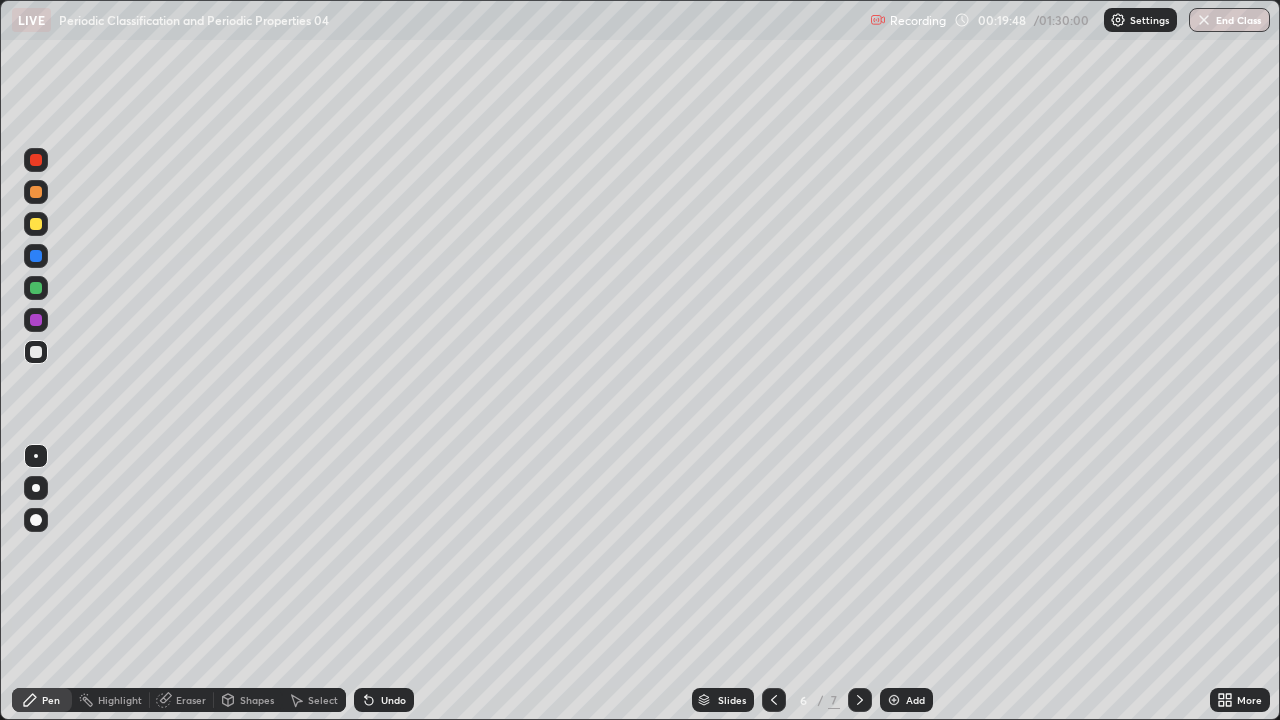 click 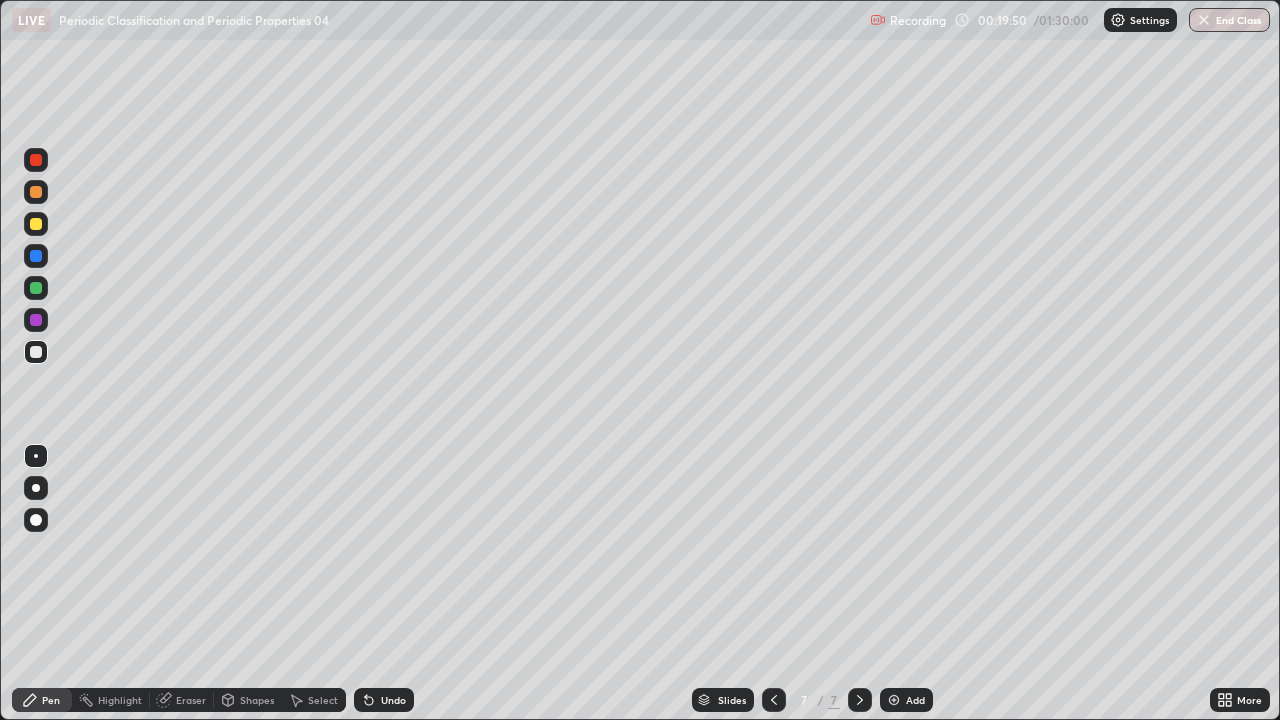 click at bounding box center [36, 160] 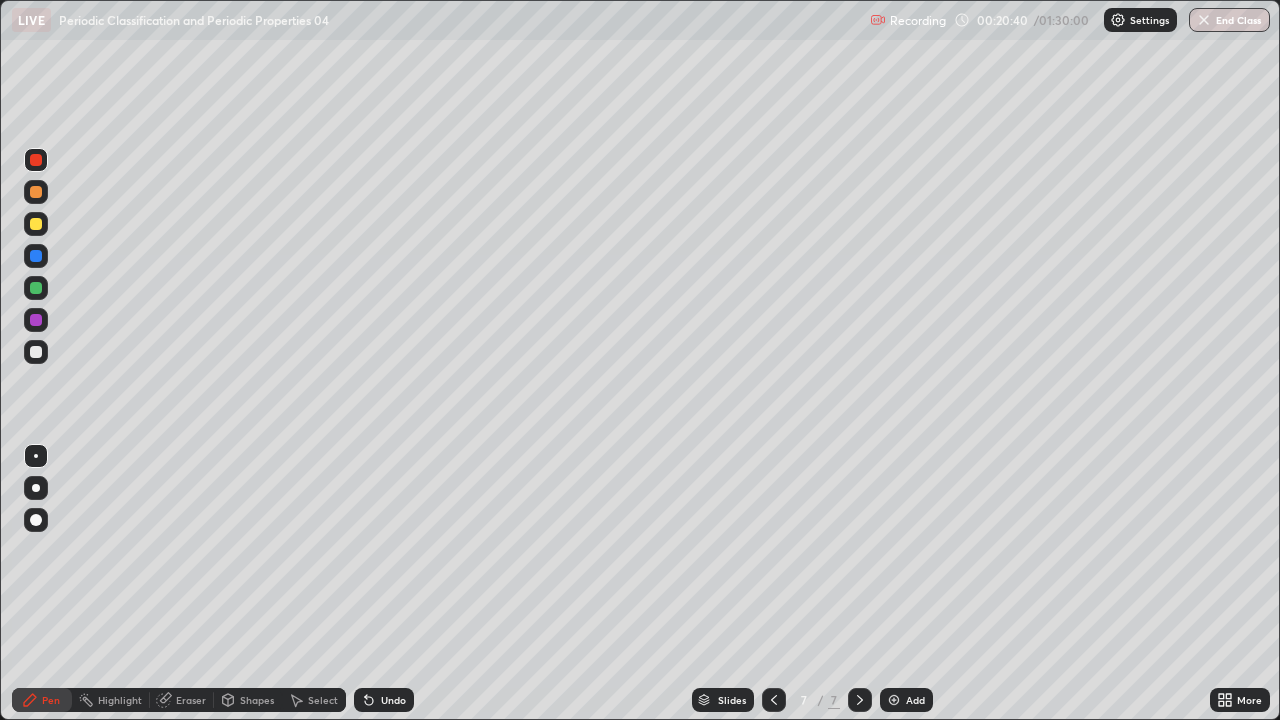 click at bounding box center [36, 224] 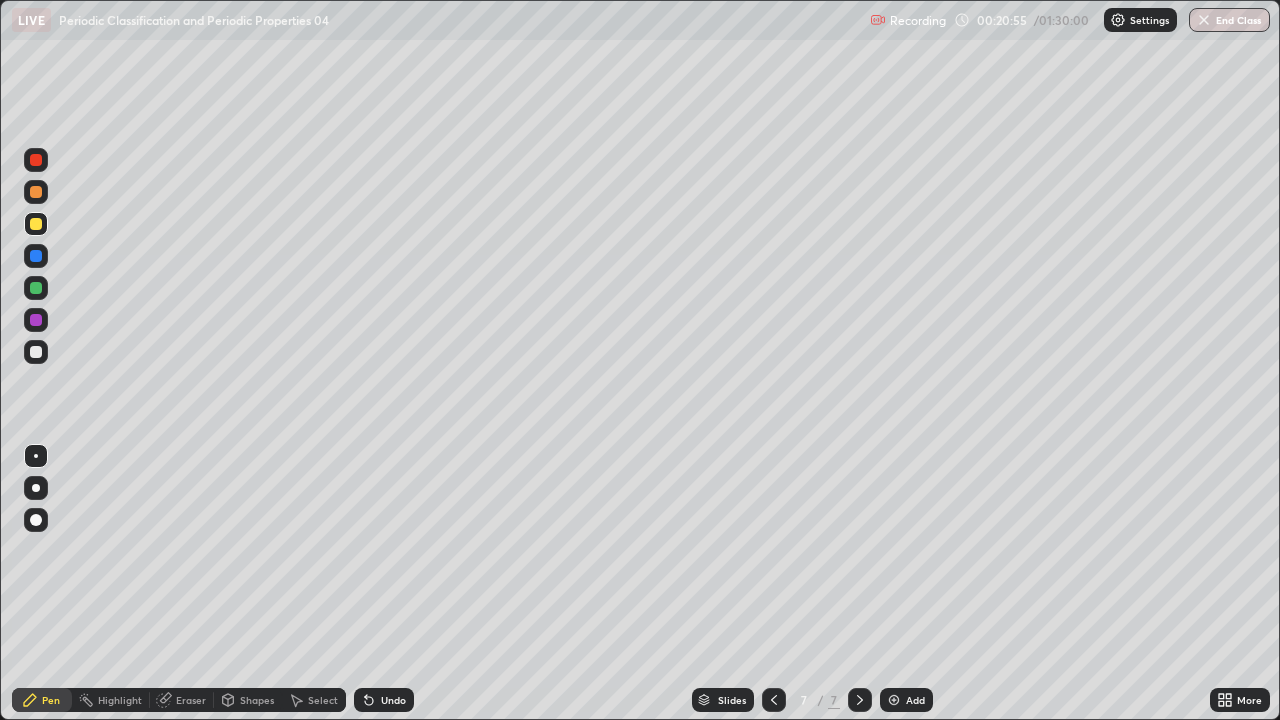 click 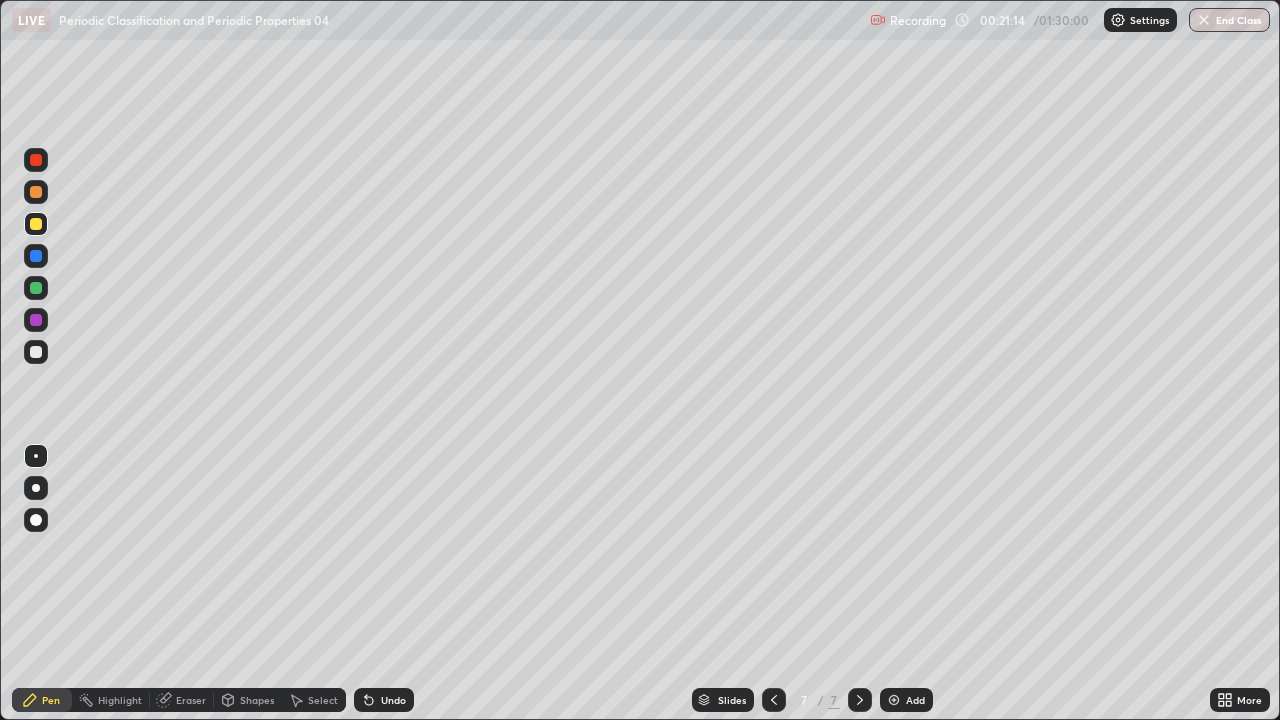 click at bounding box center (36, 288) 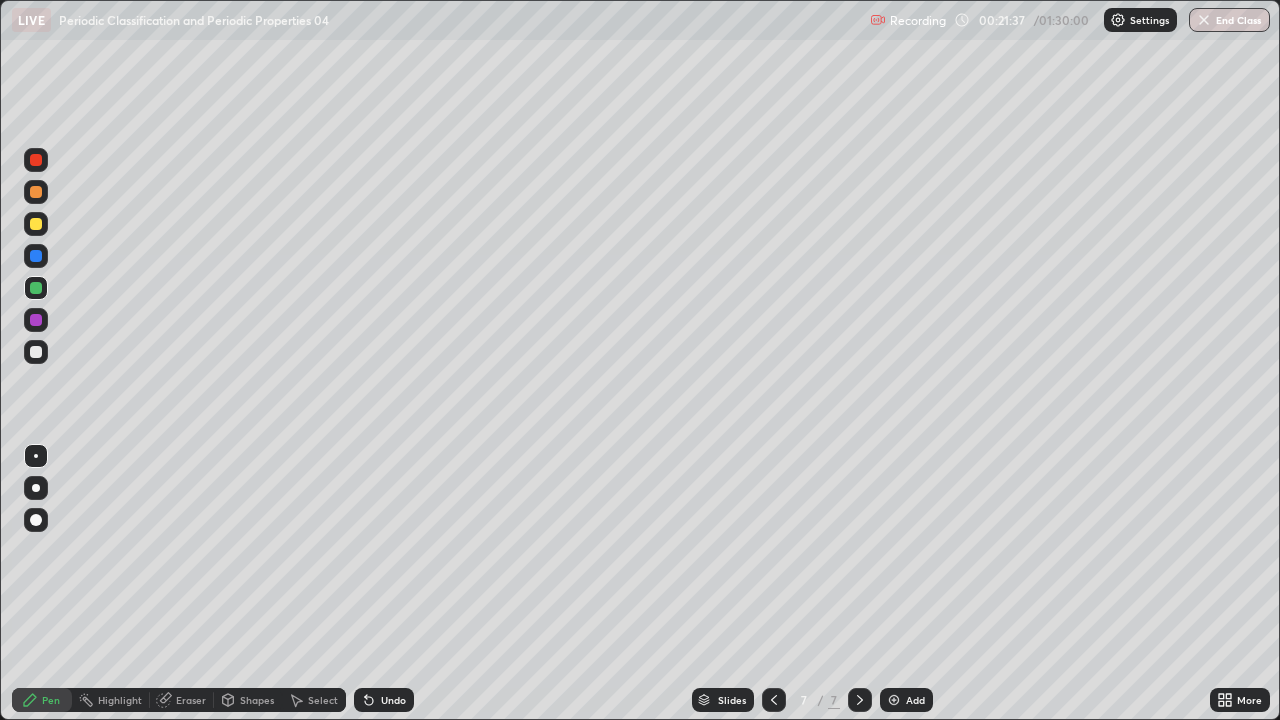 click on "Undo" at bounding box center [384, 700] 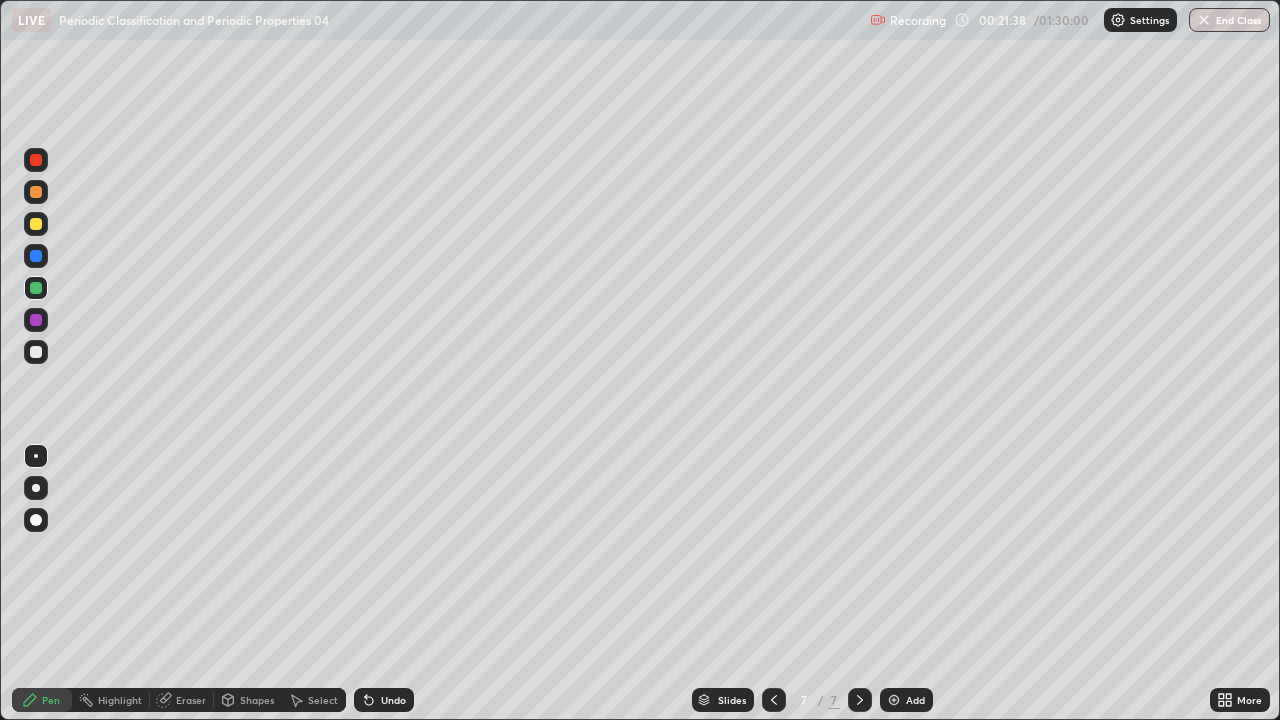 click on "Undo" at bounding box center (384, 700) 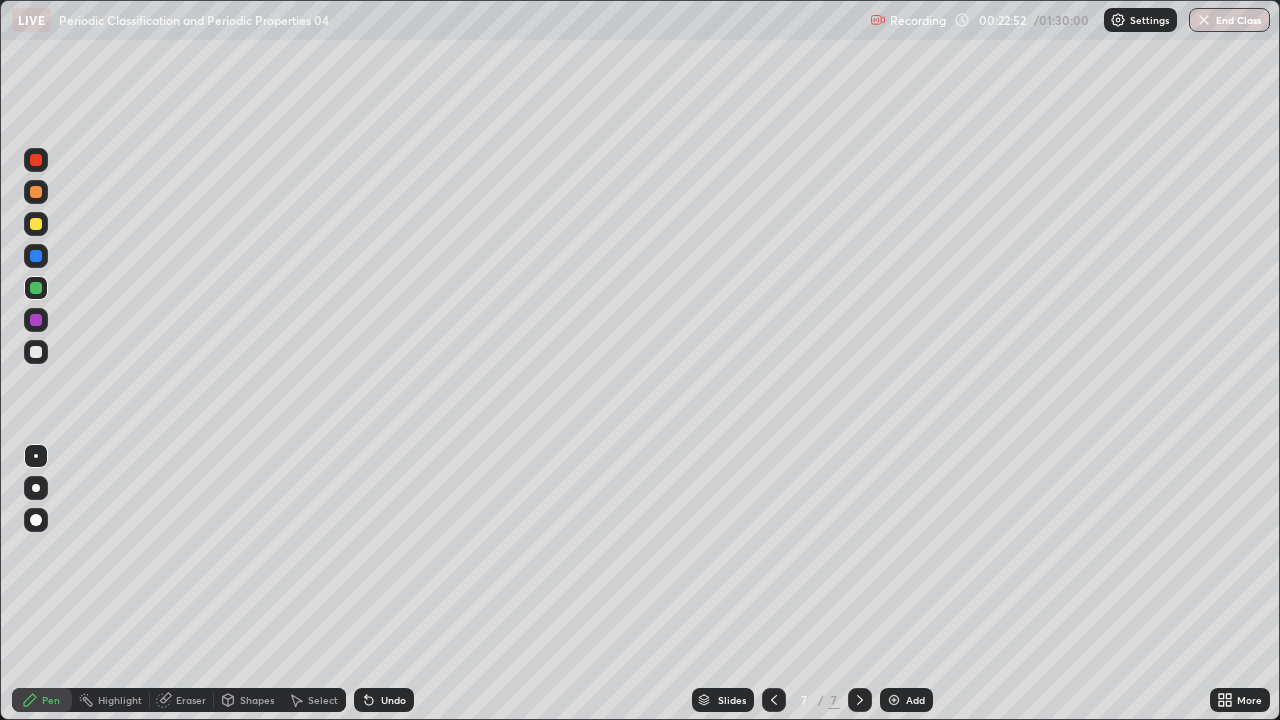 click at bounding box center (36, 320) 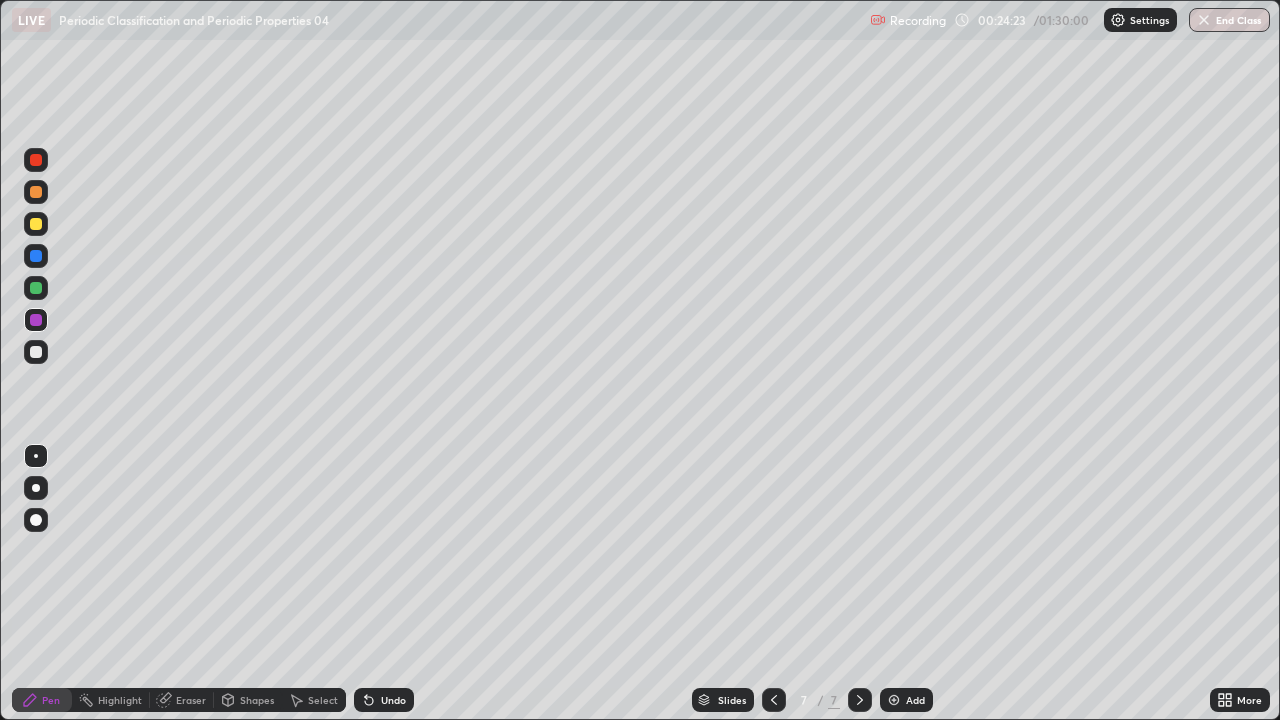 click at bounding box center (36, 256) 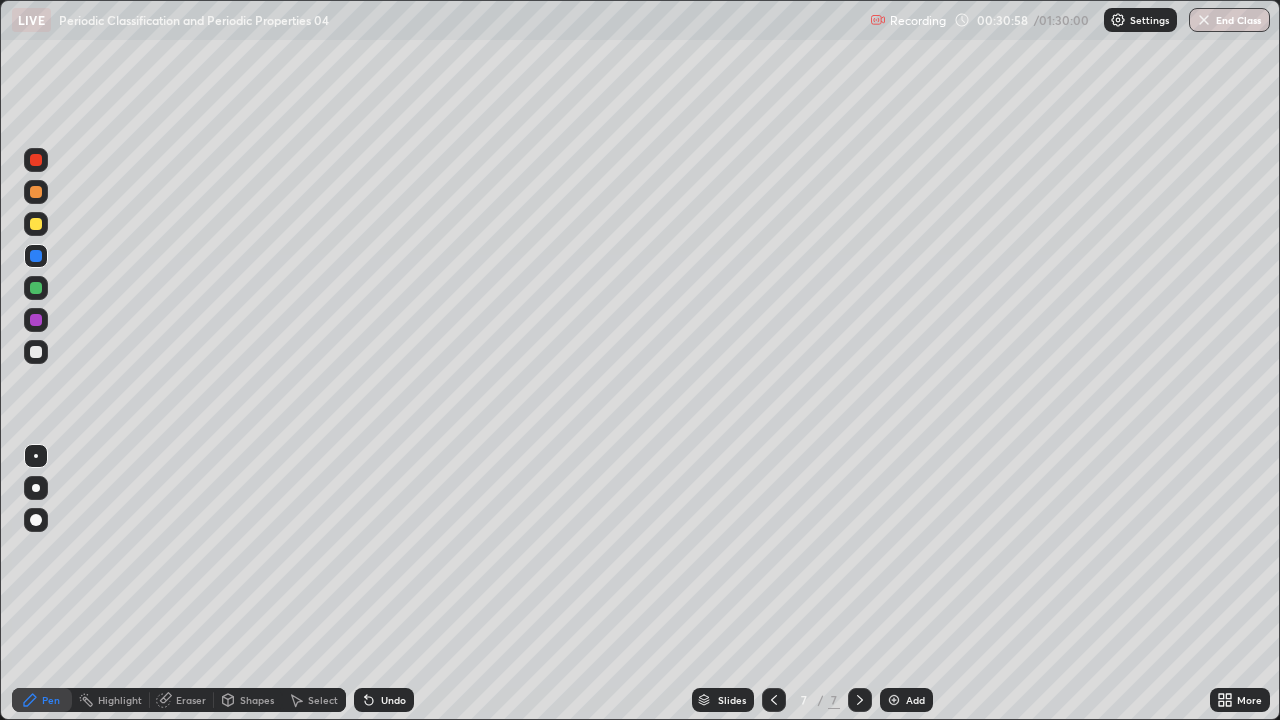 click at bounding box center (894, 700) 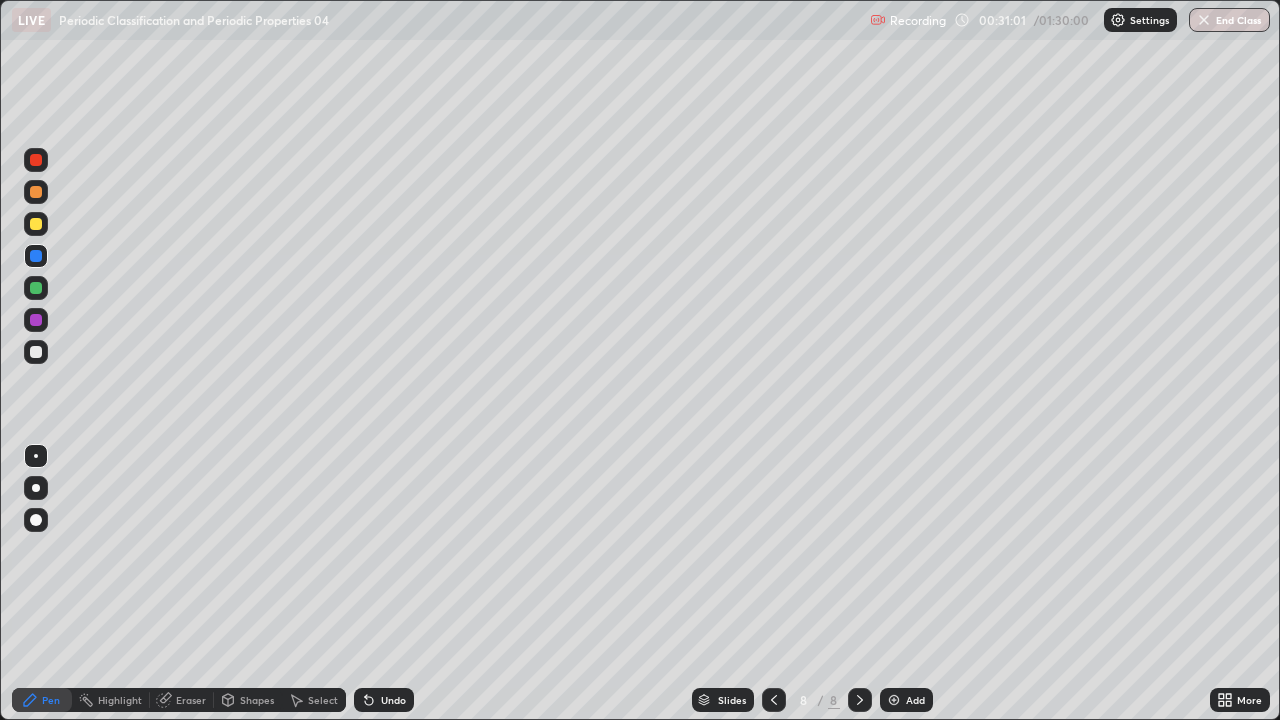 click at bounding box center (36, 288) 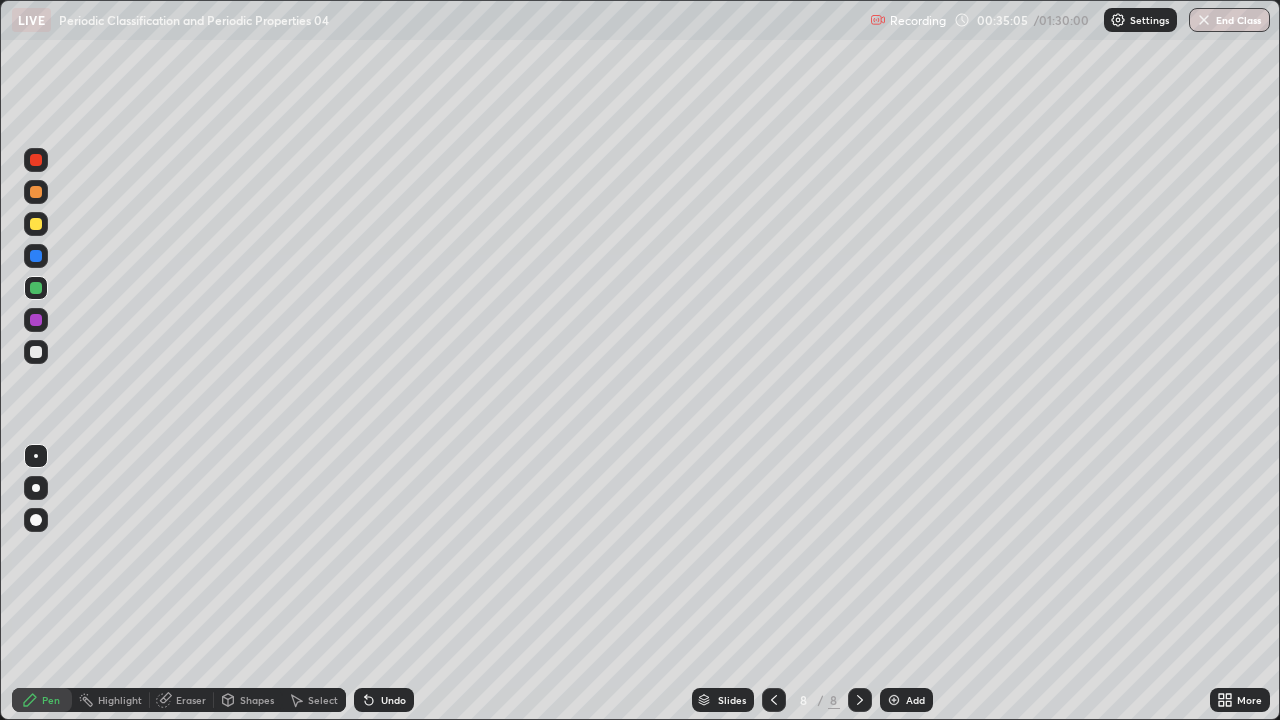 click at bounding box center [894, 700] 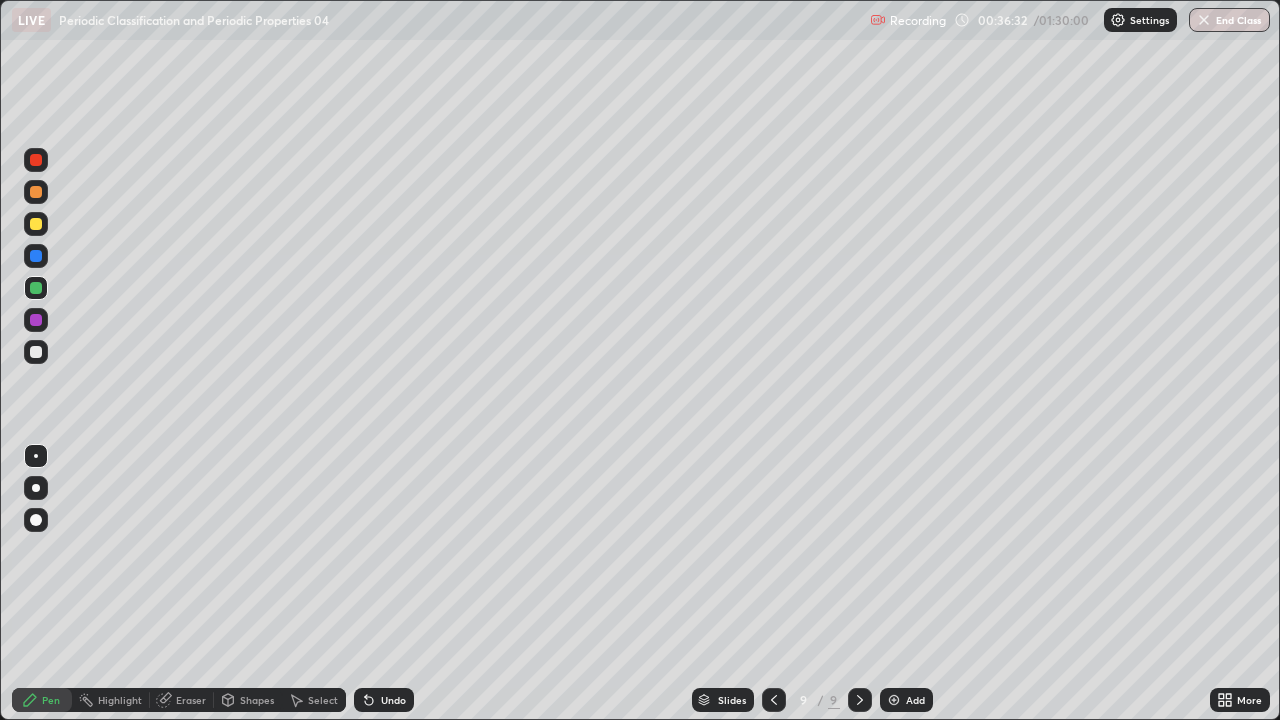 click at bounding box center (36, 224) 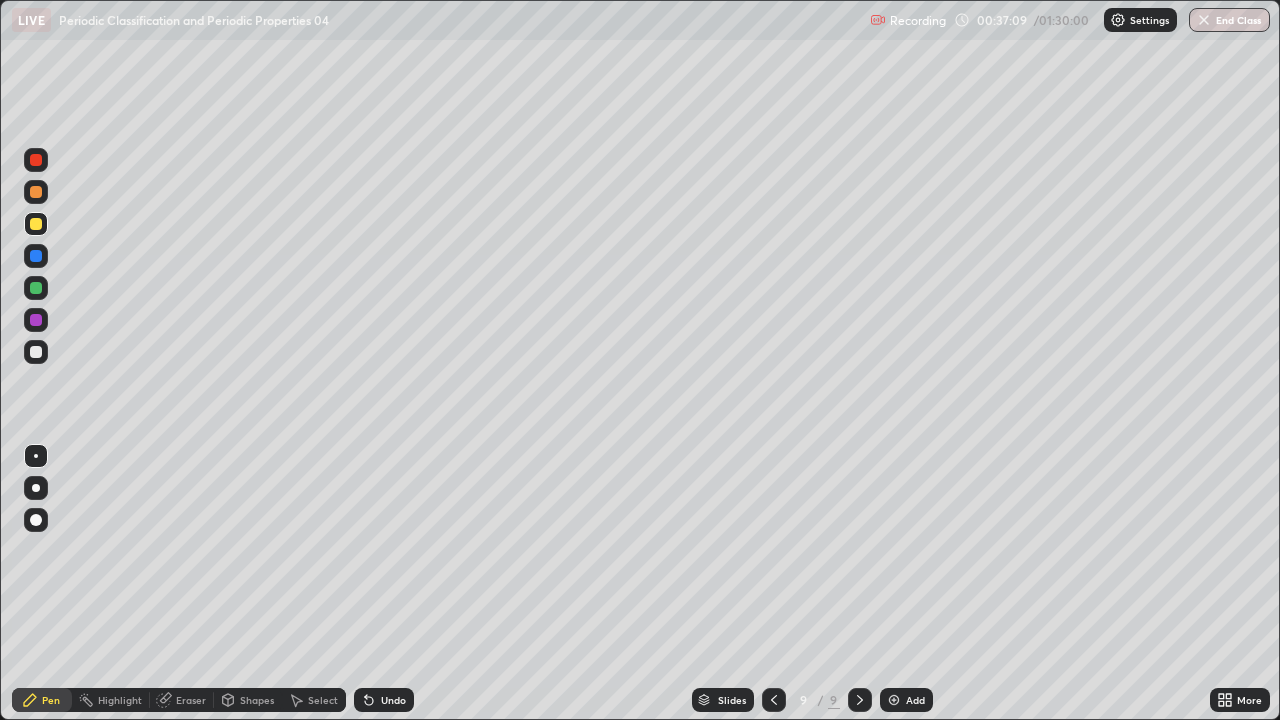 click at bounding box center [36, 160] 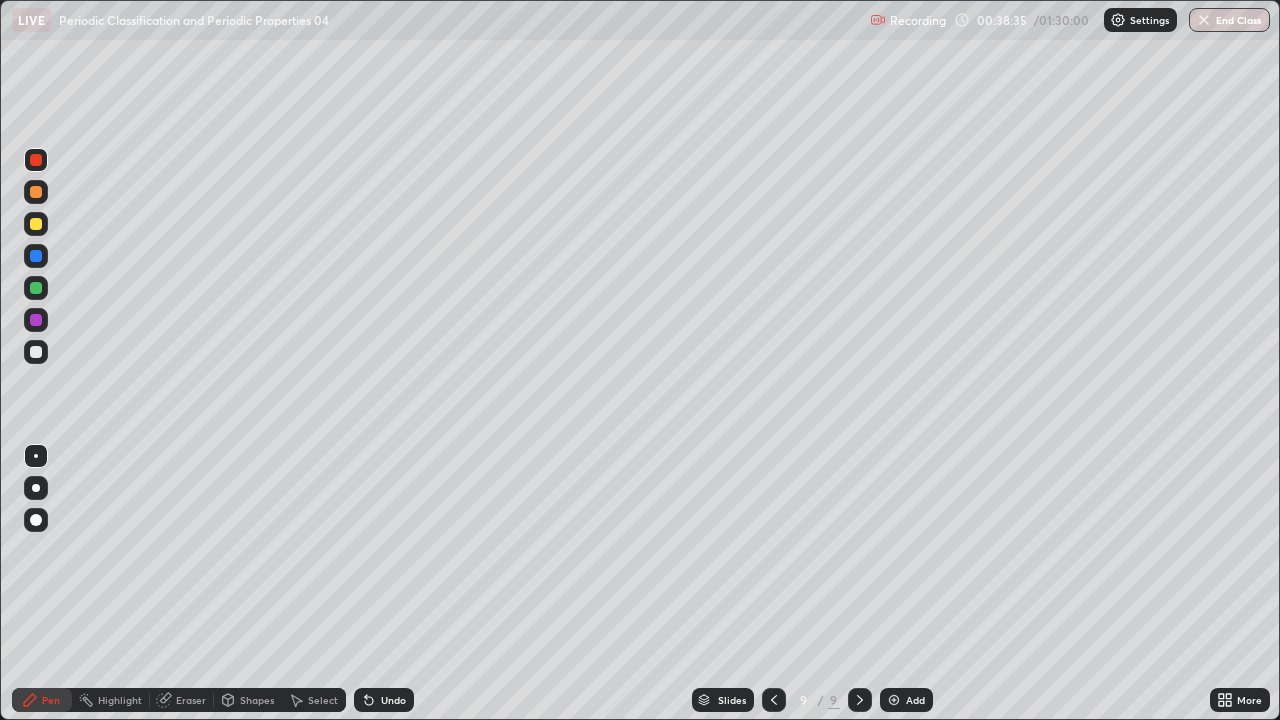 click at bounding box center (36, 224) 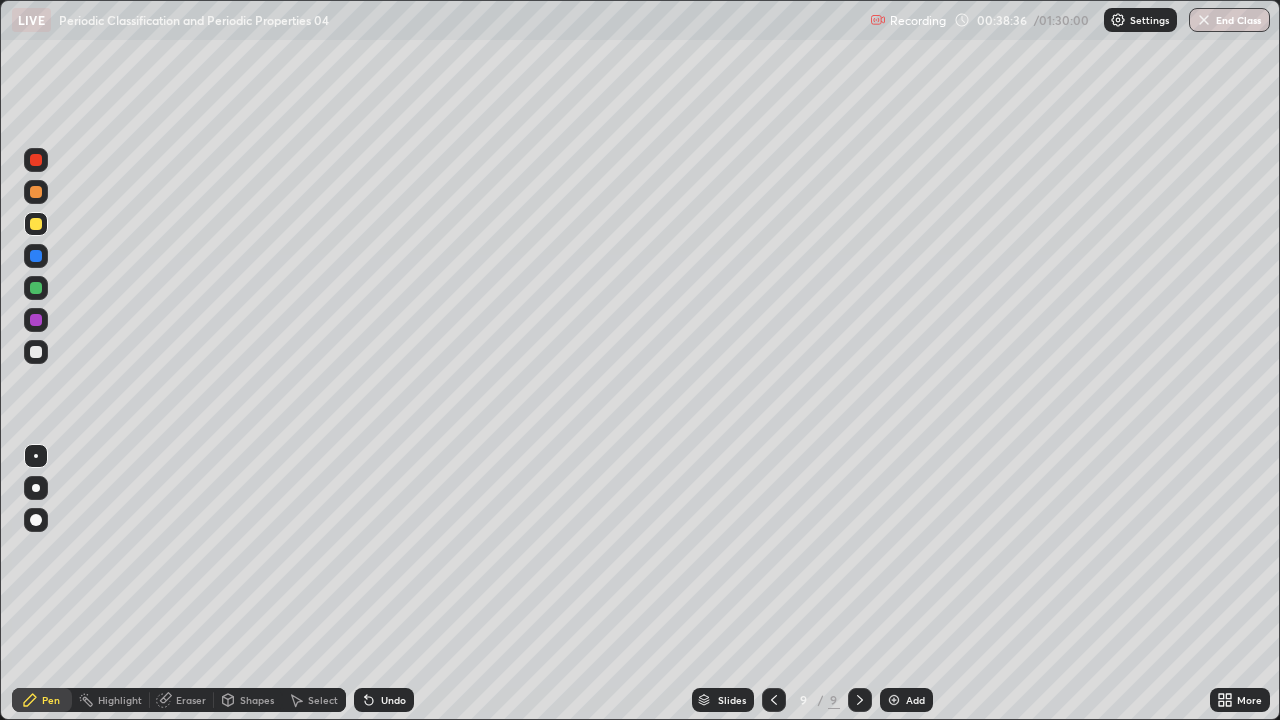 click at bounding box center (36, 192) 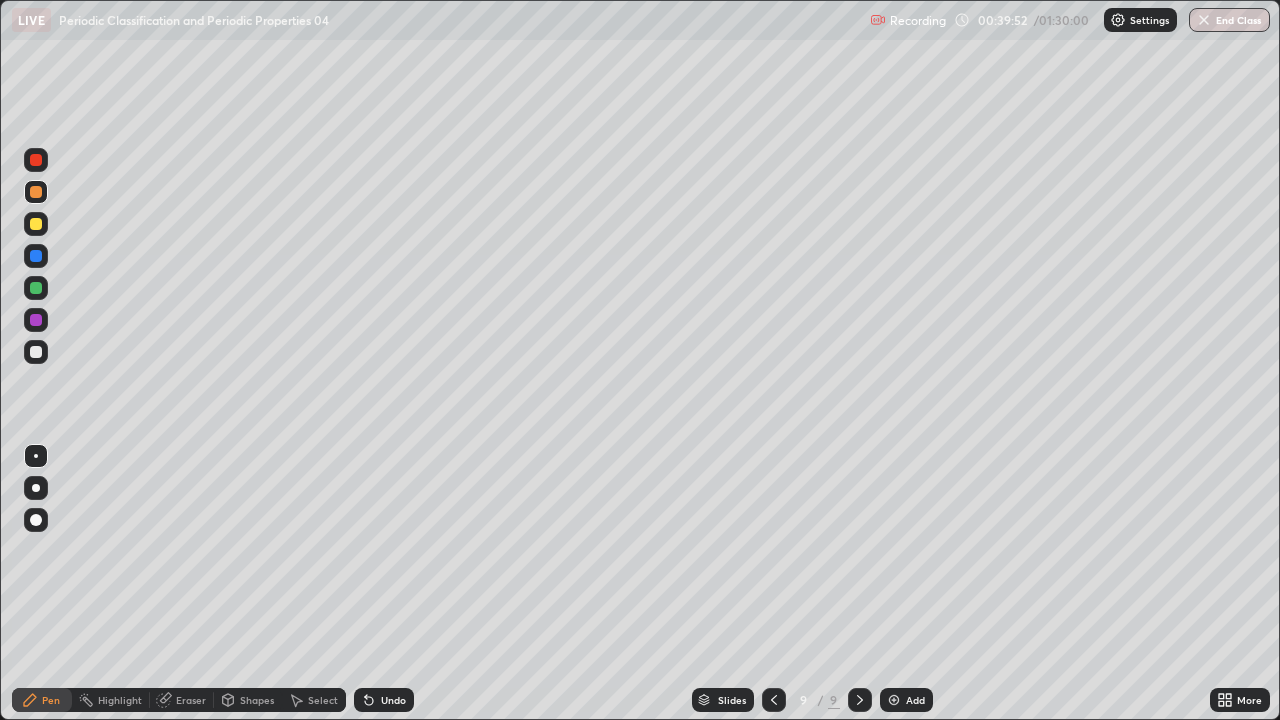 click at bounding box center [894, 700] 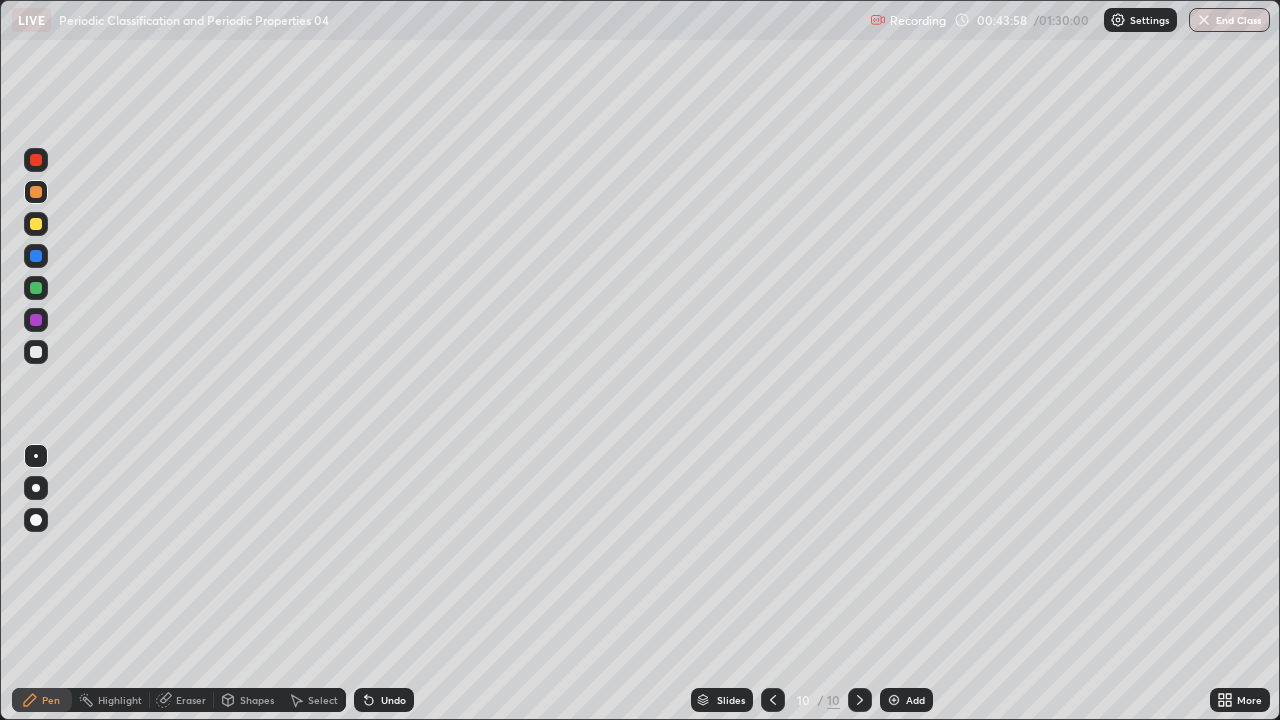 click at bounding box center [36, 320] 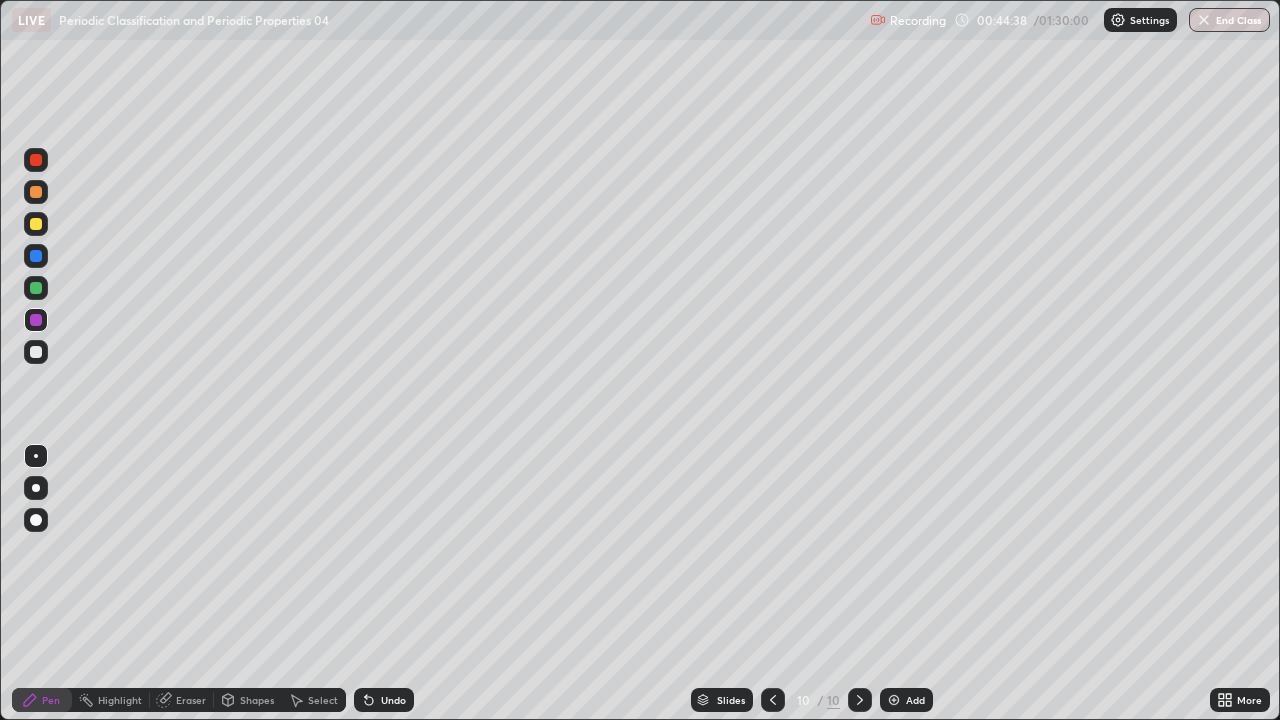 click at bounding box center (36, 224) 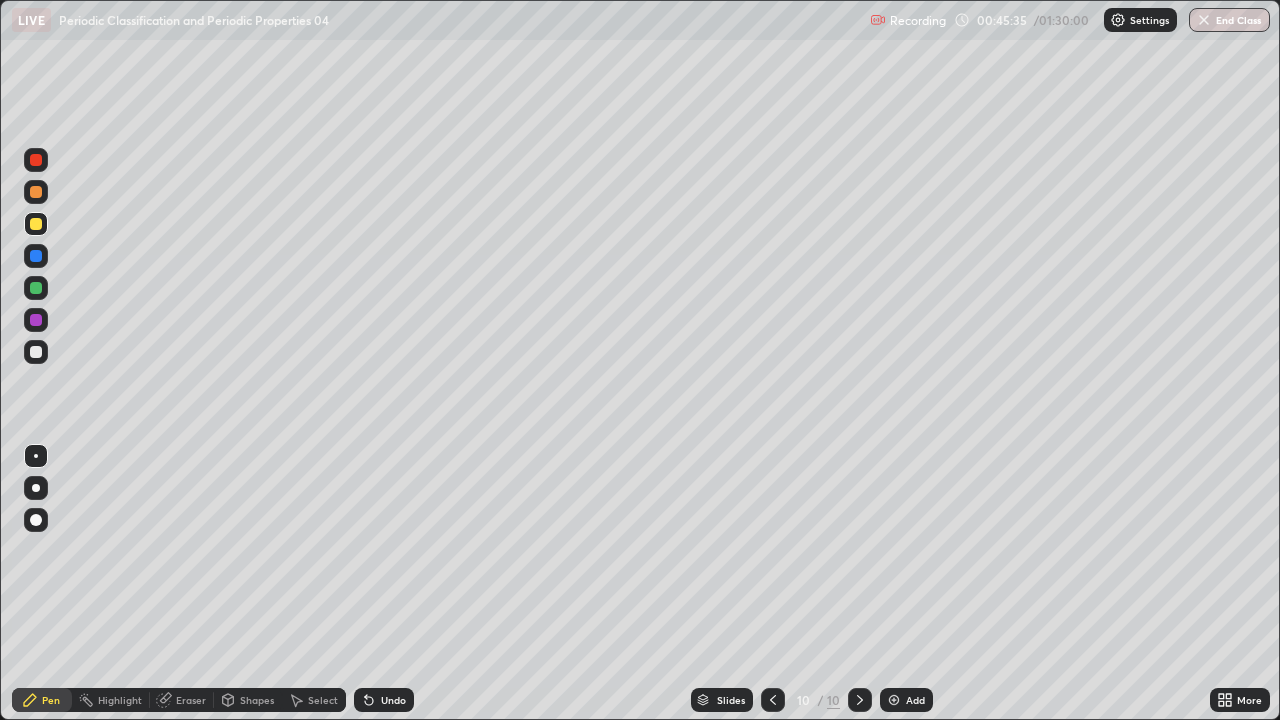 click at bounding box center (36, 160) 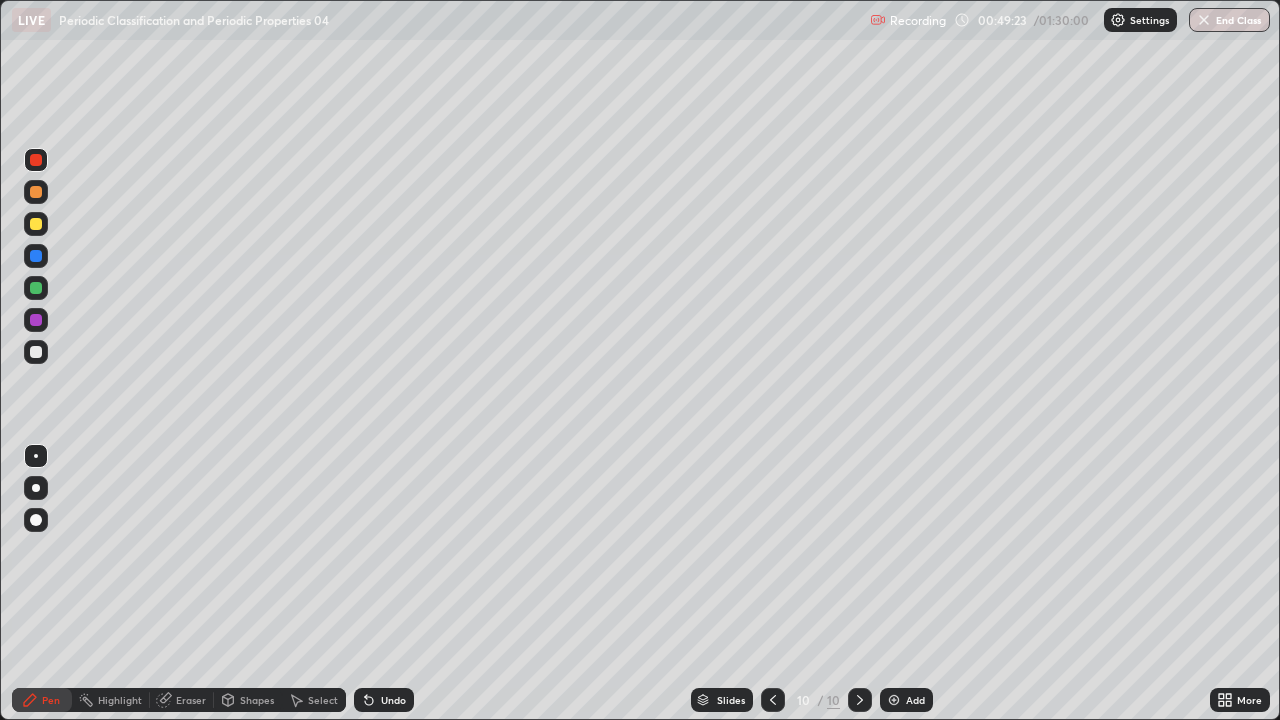 click at bounding box center [894, 700] 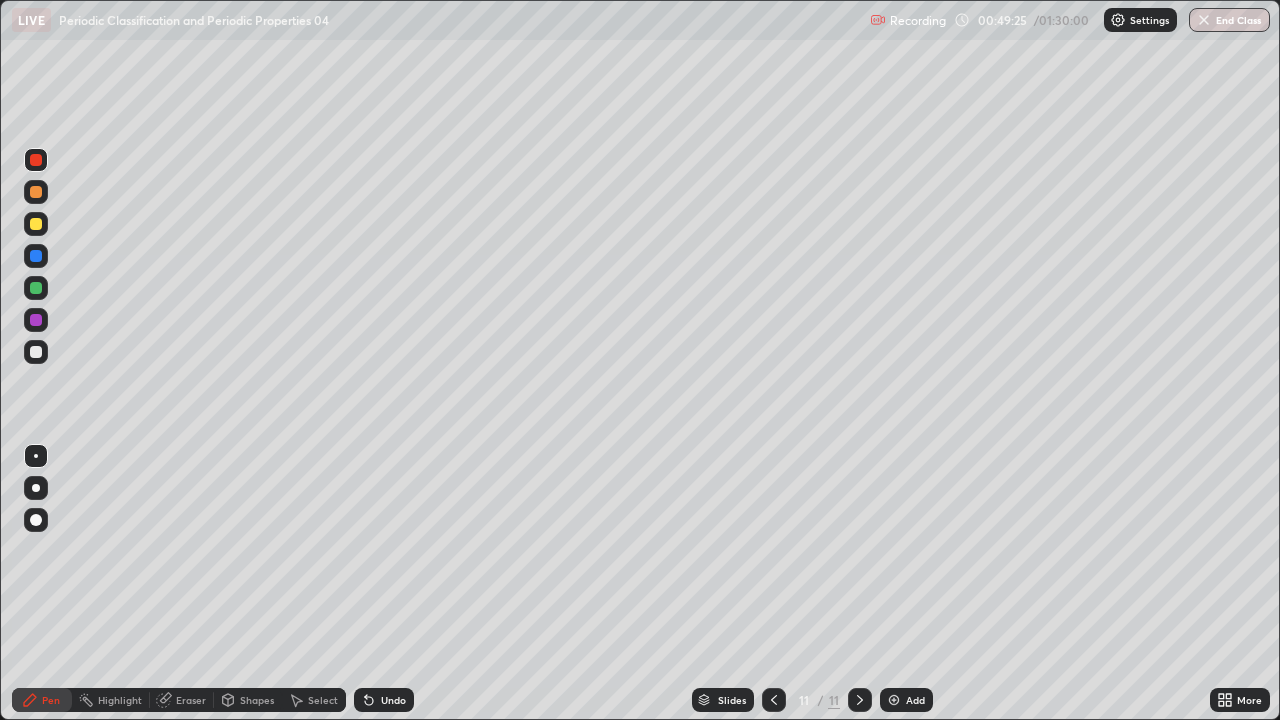click at bounding box center (36, 224) 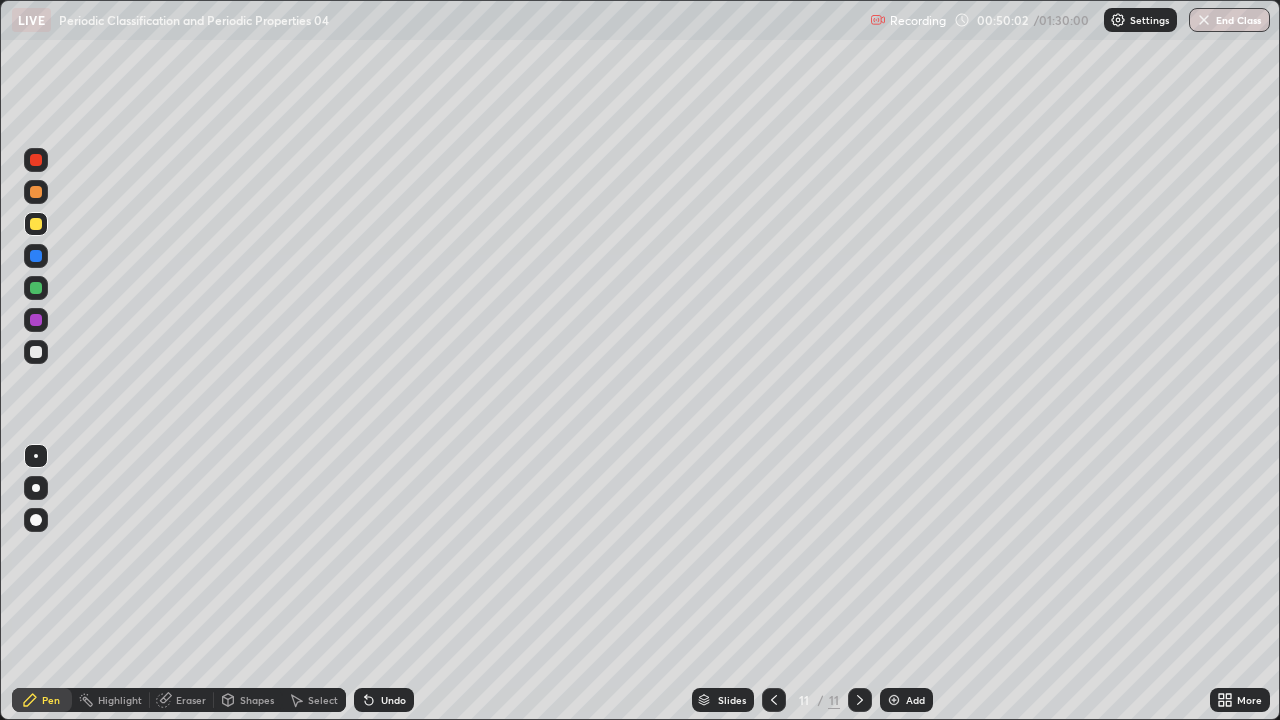 click at bounding box center [36, 160] 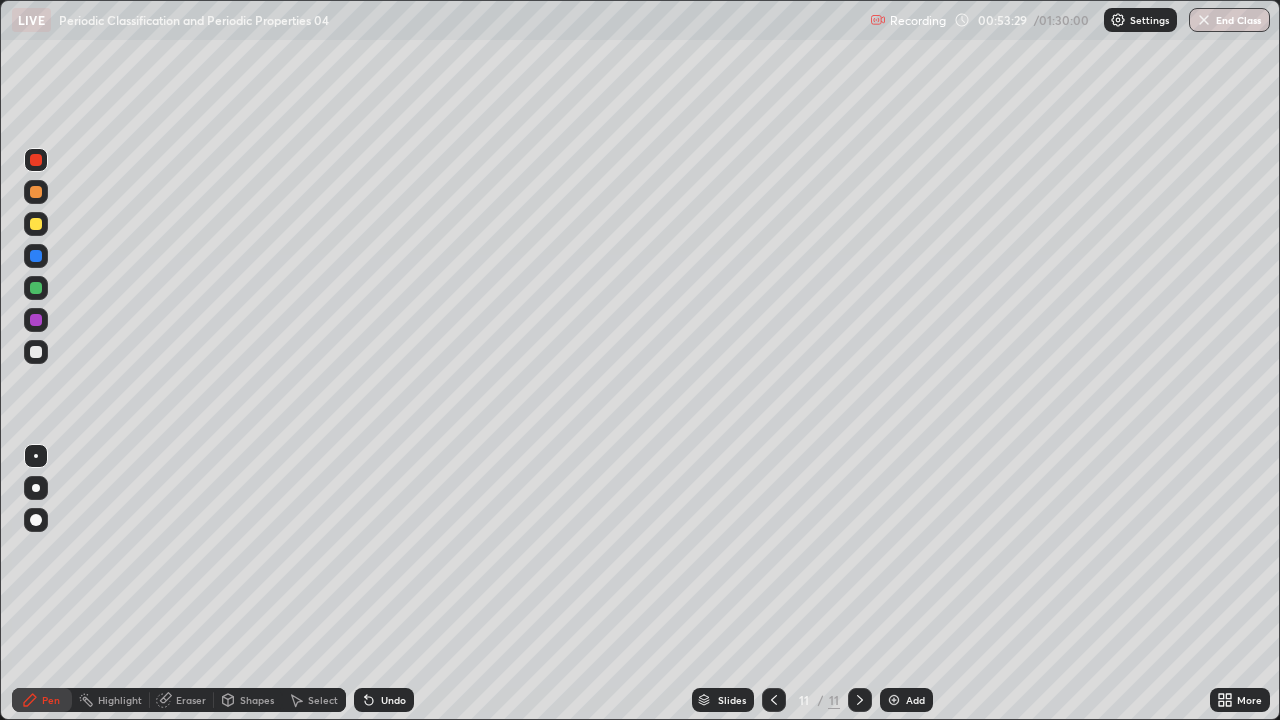 click at bounding box center (36, 288) 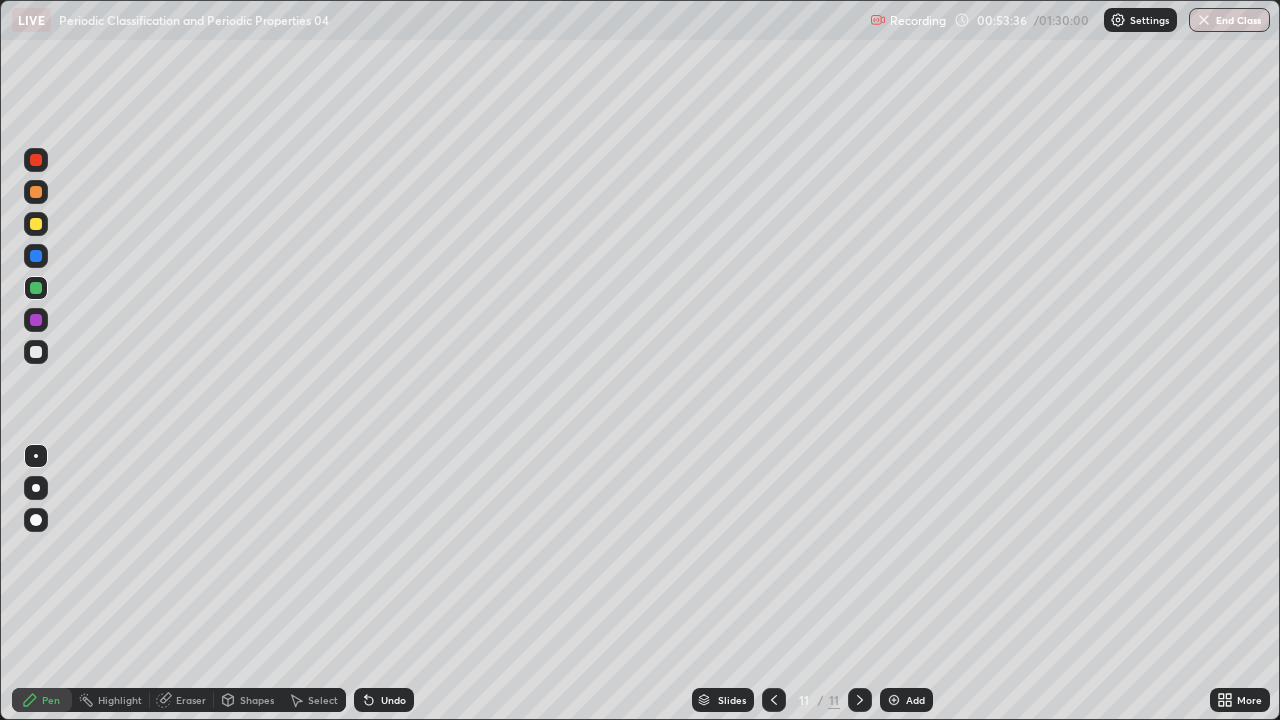 click 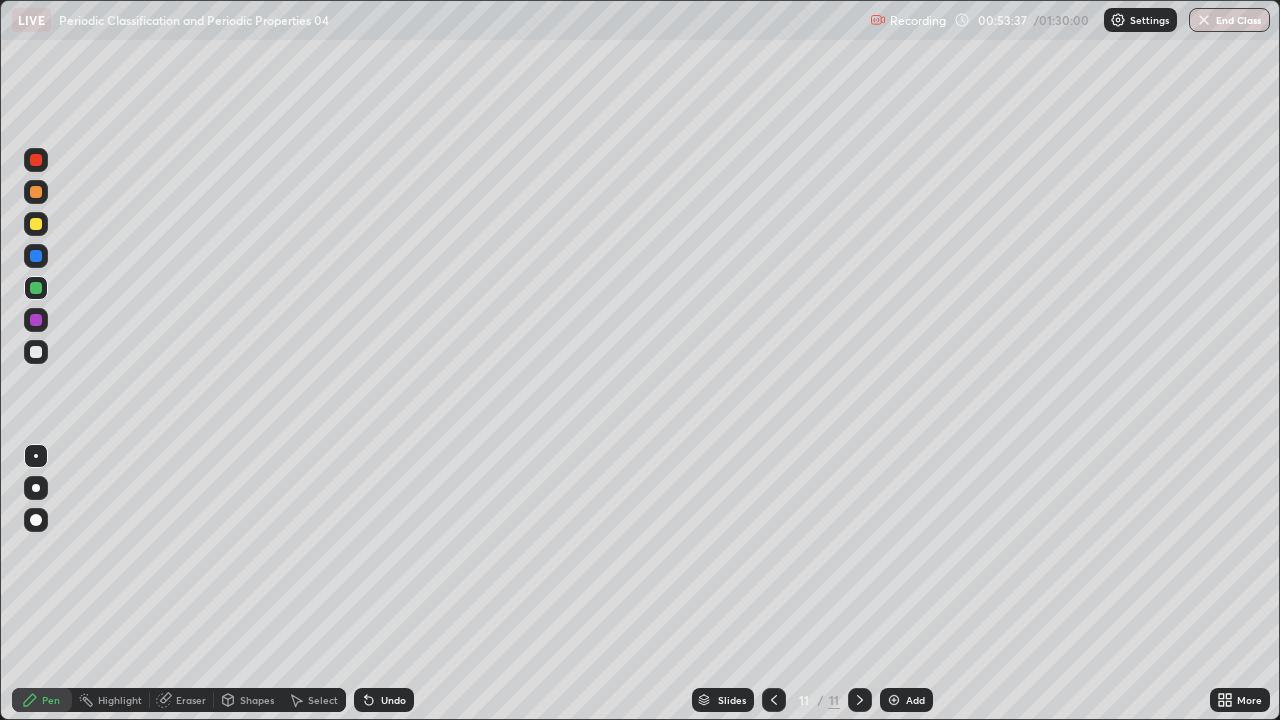 click 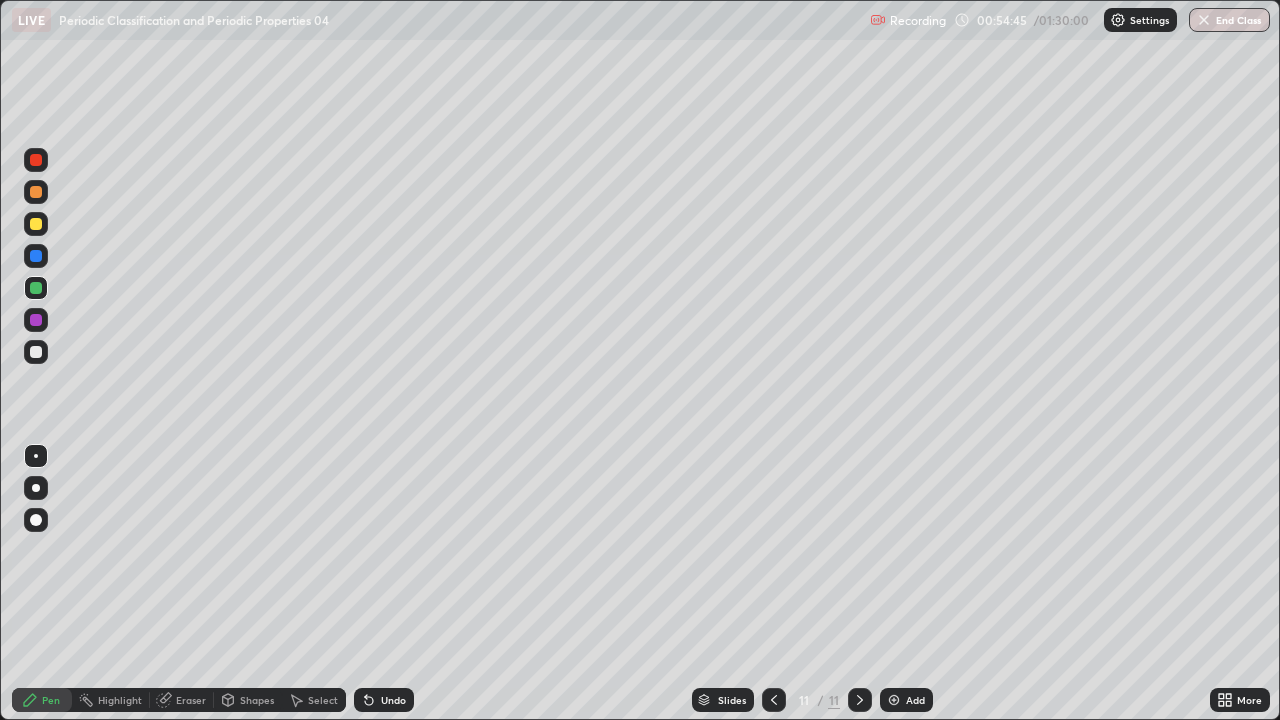 click at bounding box center (894, 700) 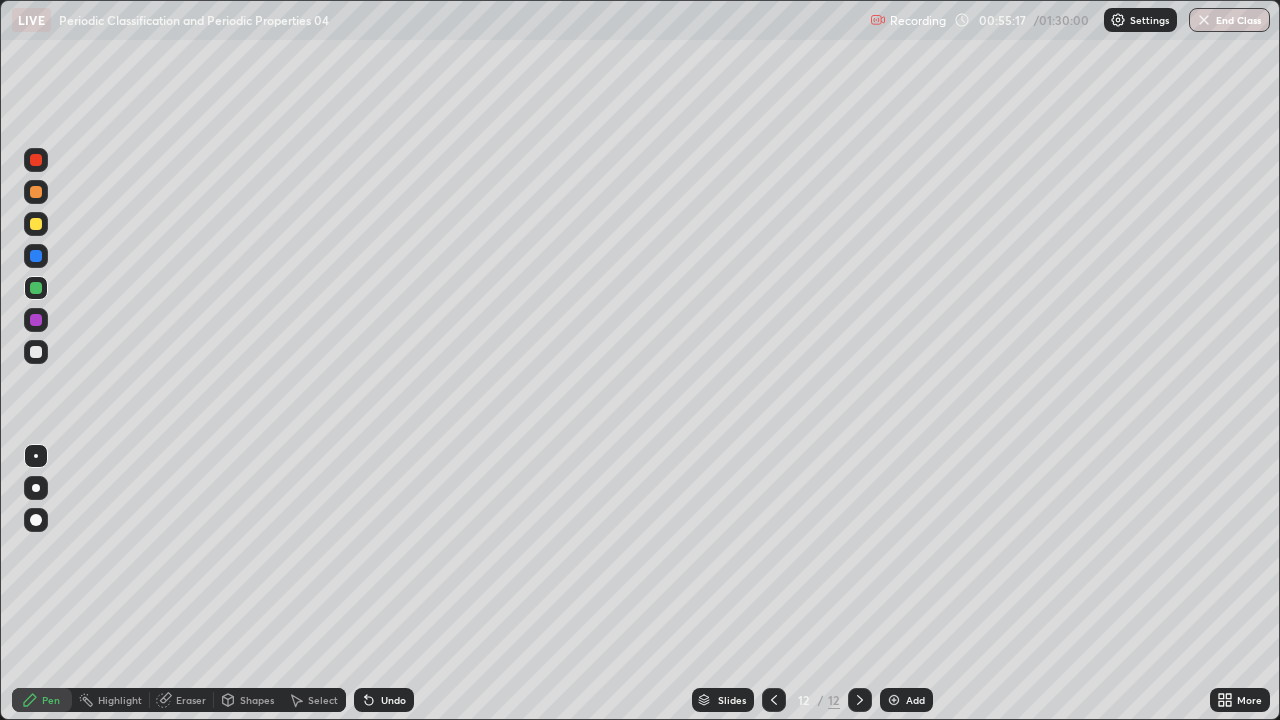 click at bounding box center [36, 224] 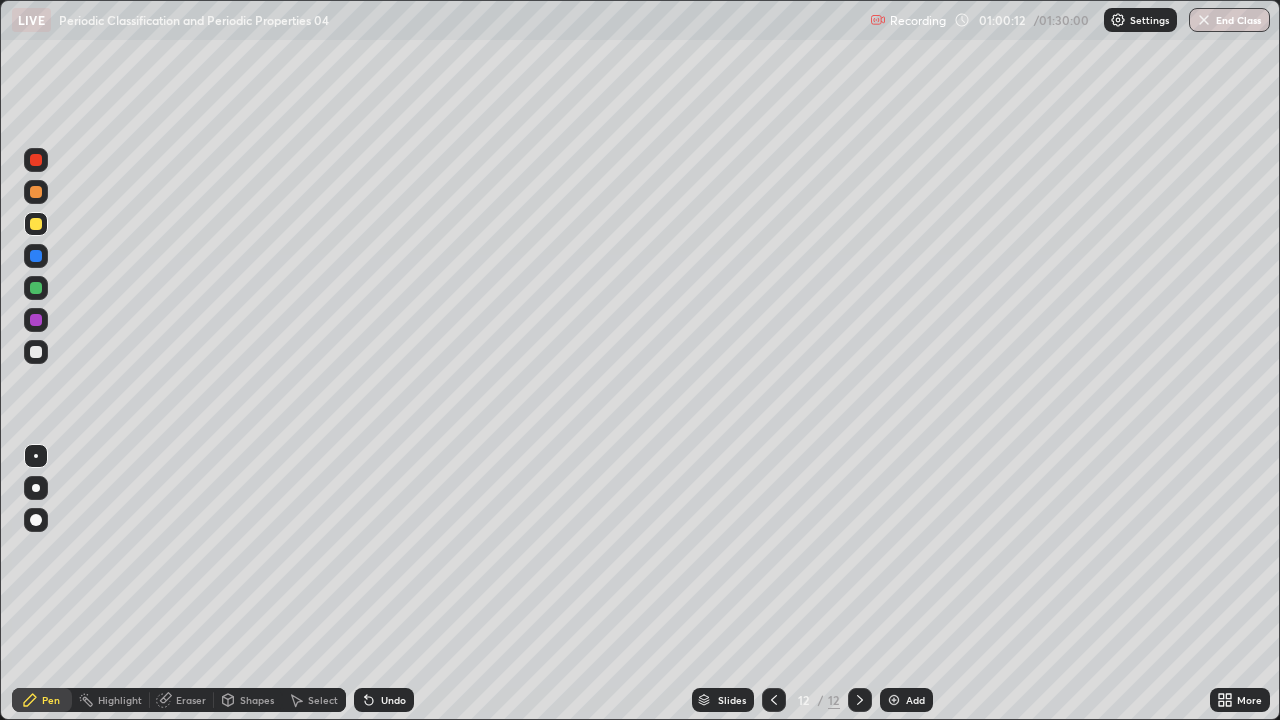click at bounding box center (894, 700) 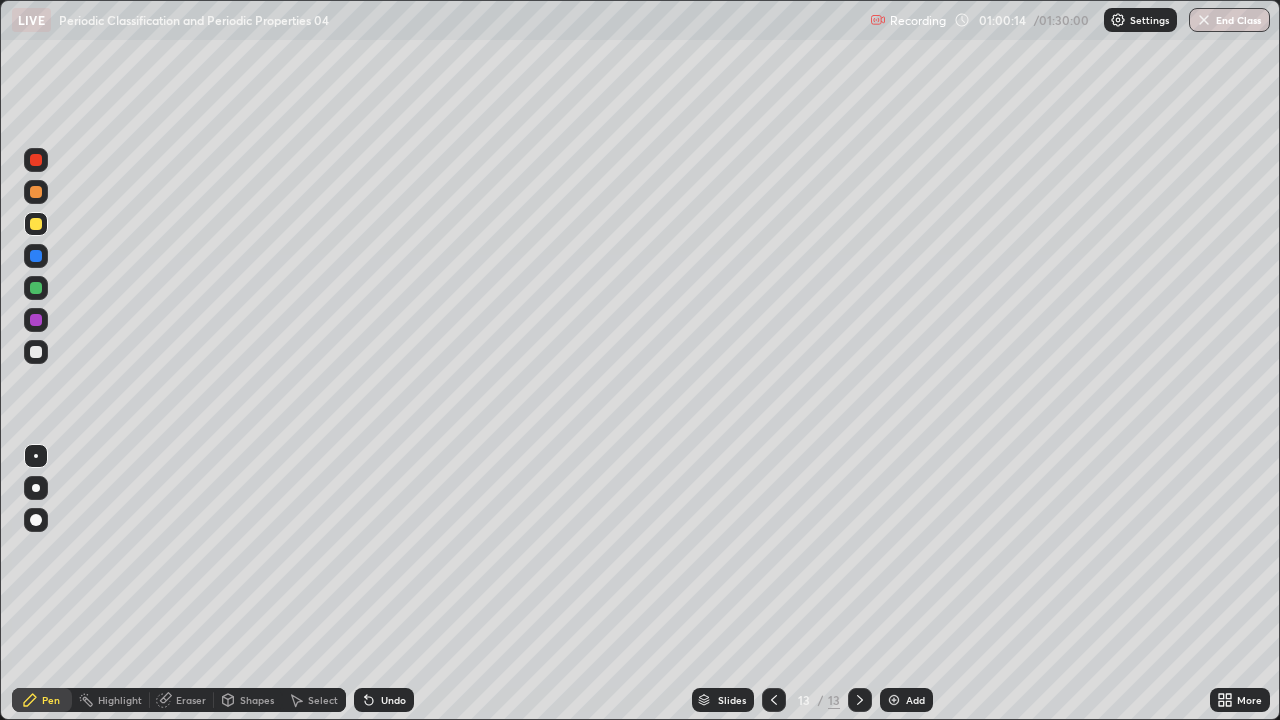 click at bounding box center [36, 160] 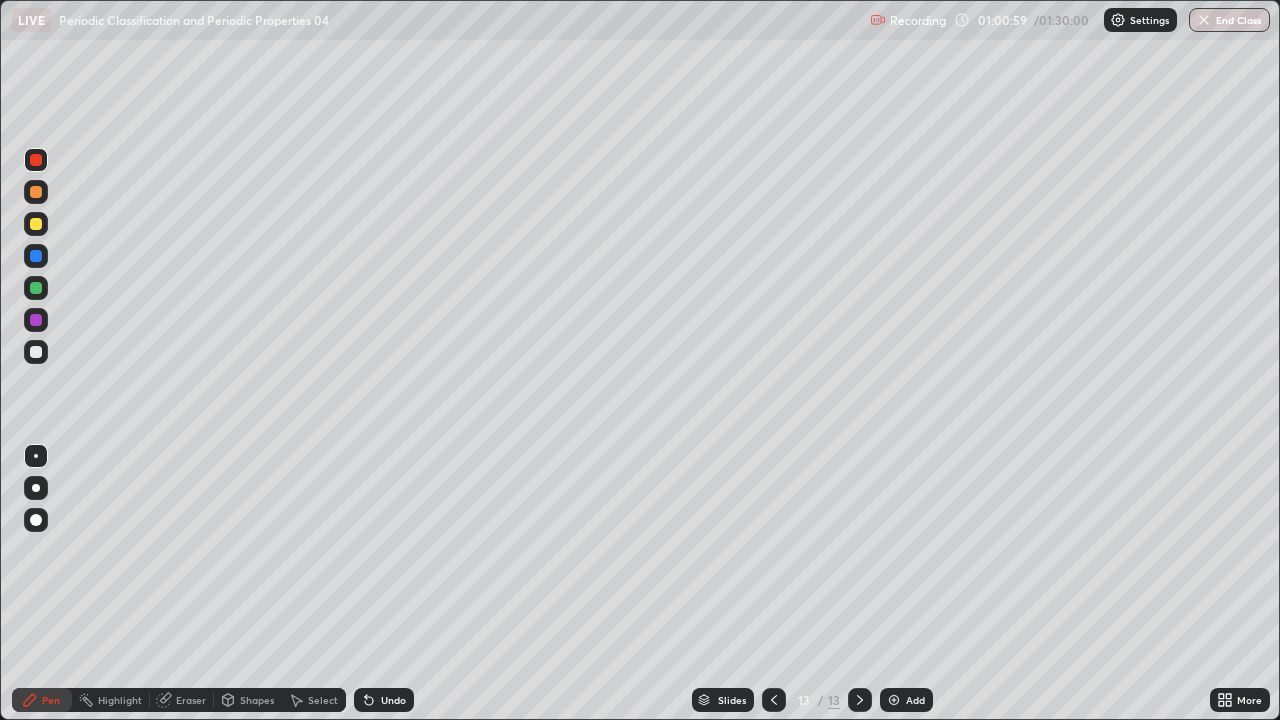 click at bounding box center (36, 288) 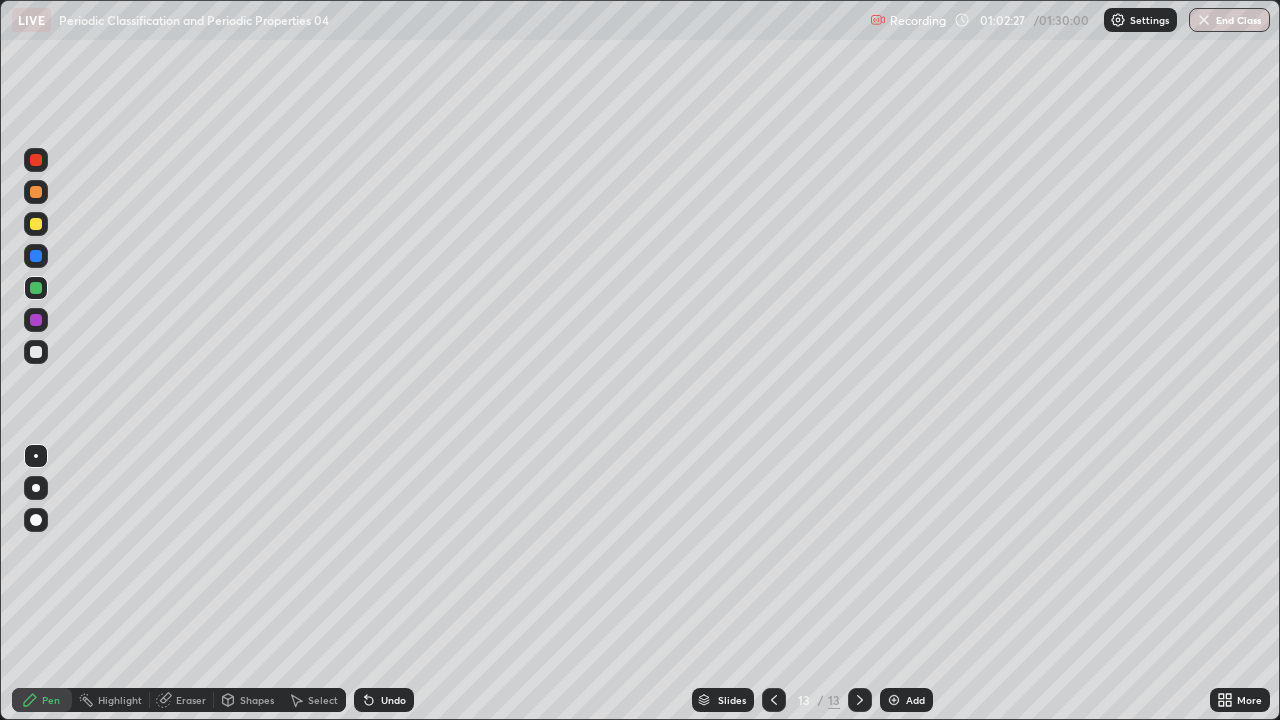 click at bounding box center (36, 224) 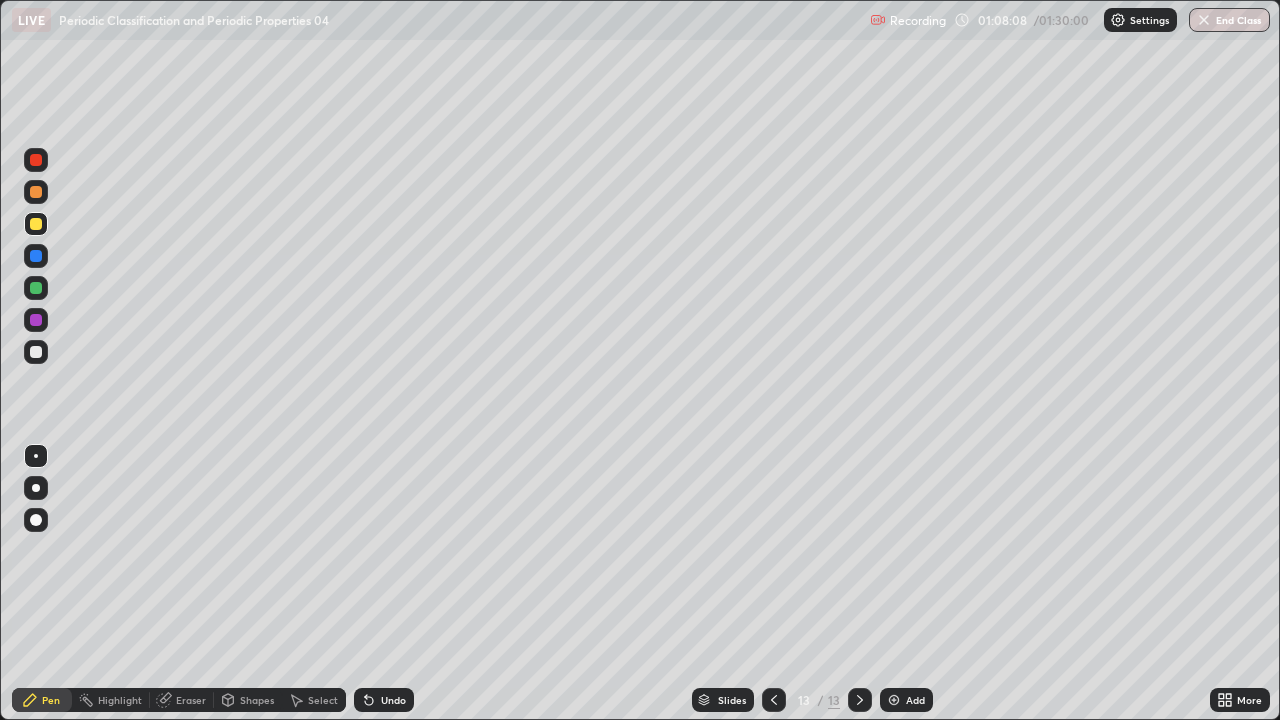 click at bounding box center (894, 700) 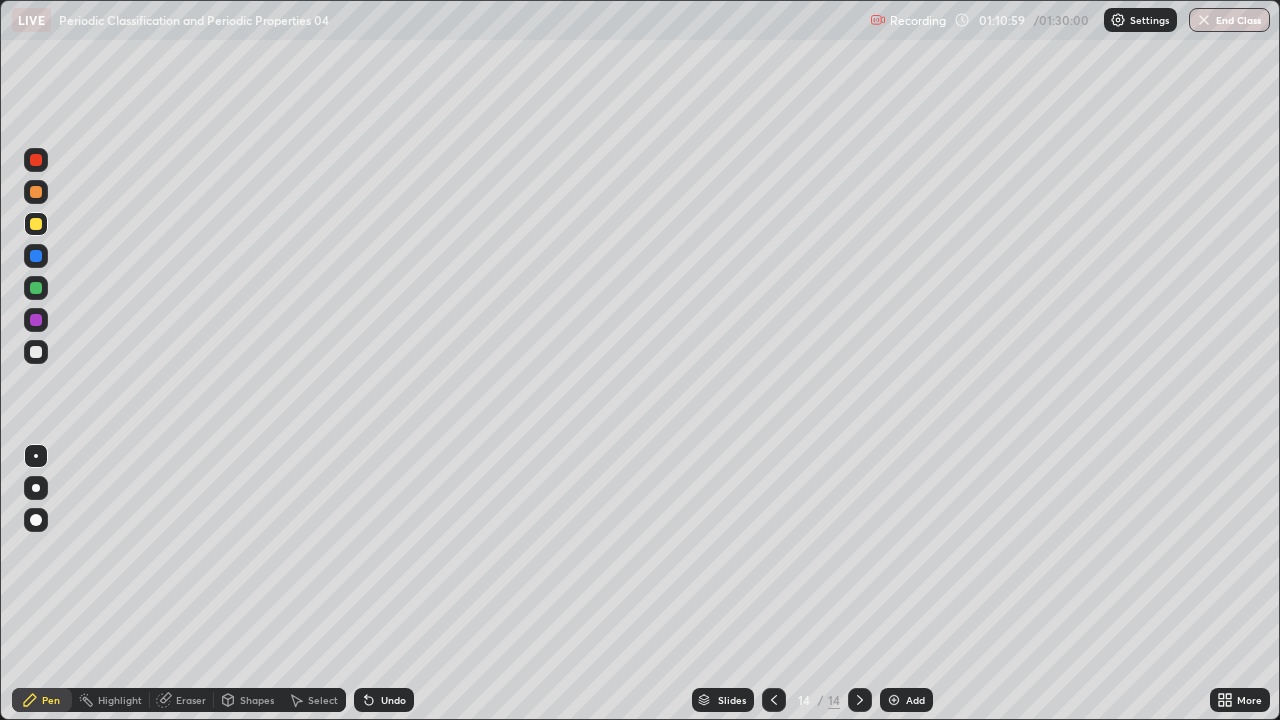 click on "Add" at bounding box center (906, 700) 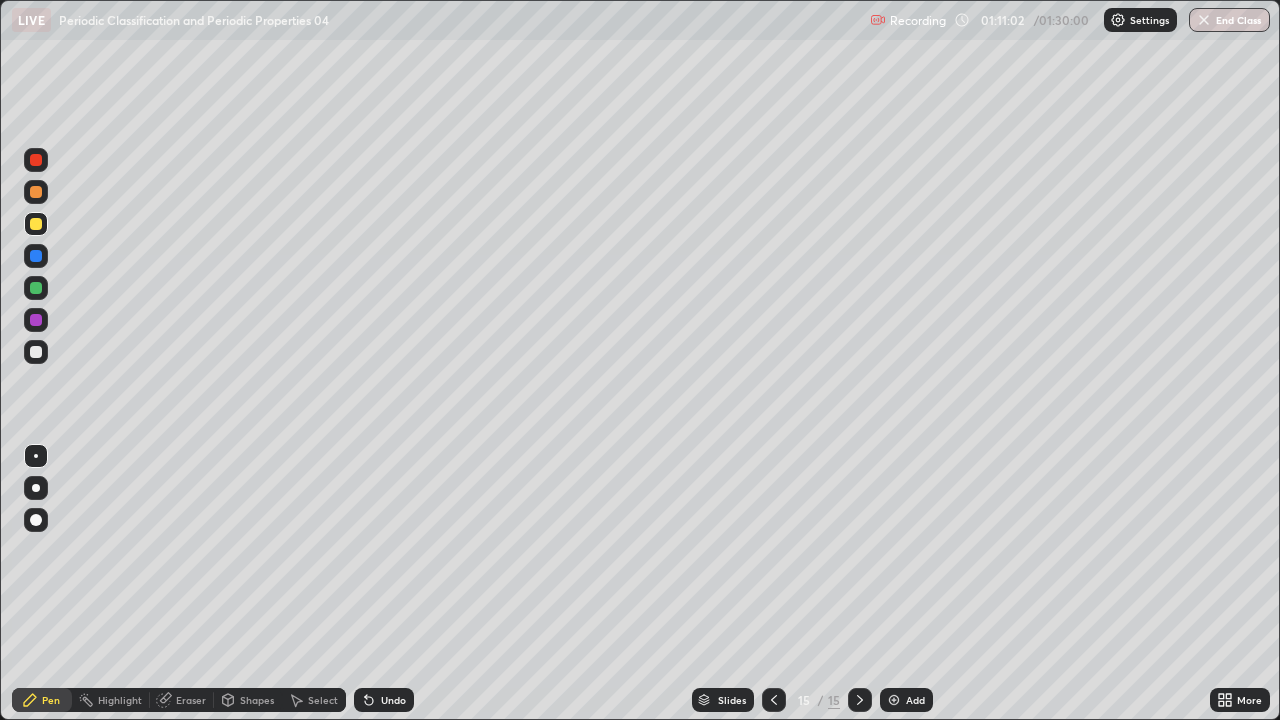 click at bounding box center (36, 160) 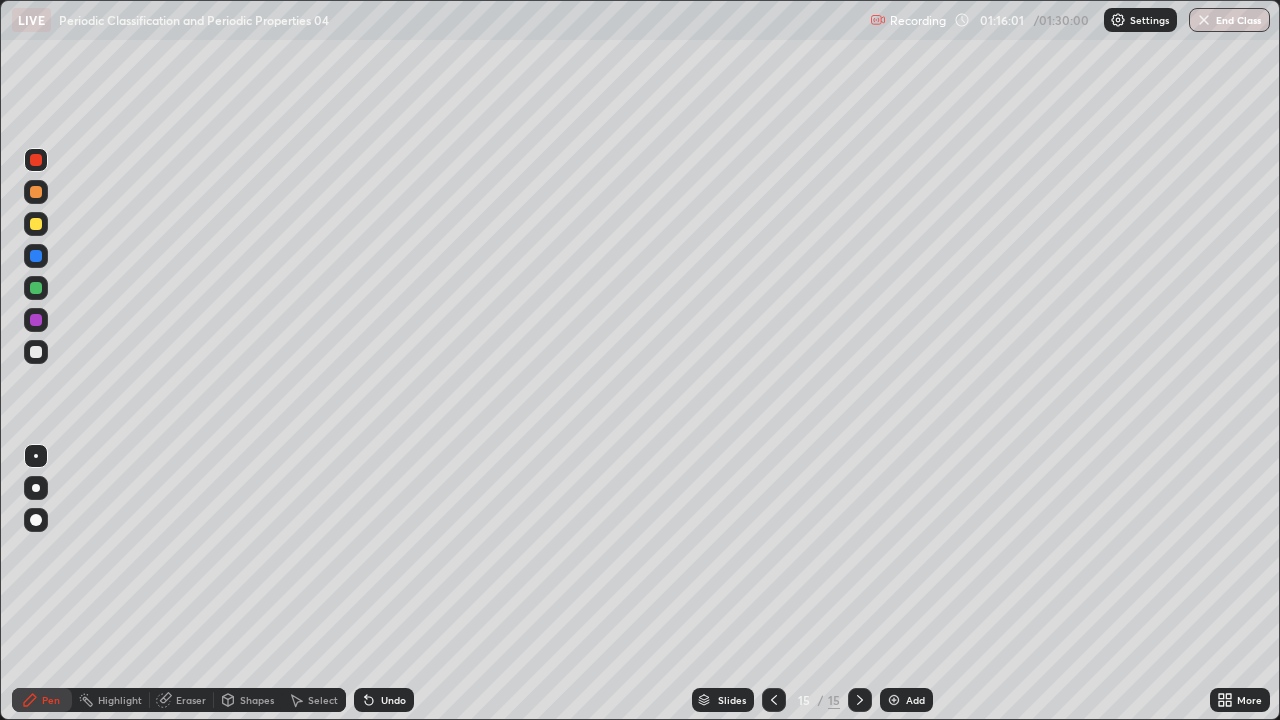 click at bounding box center (36, 288) 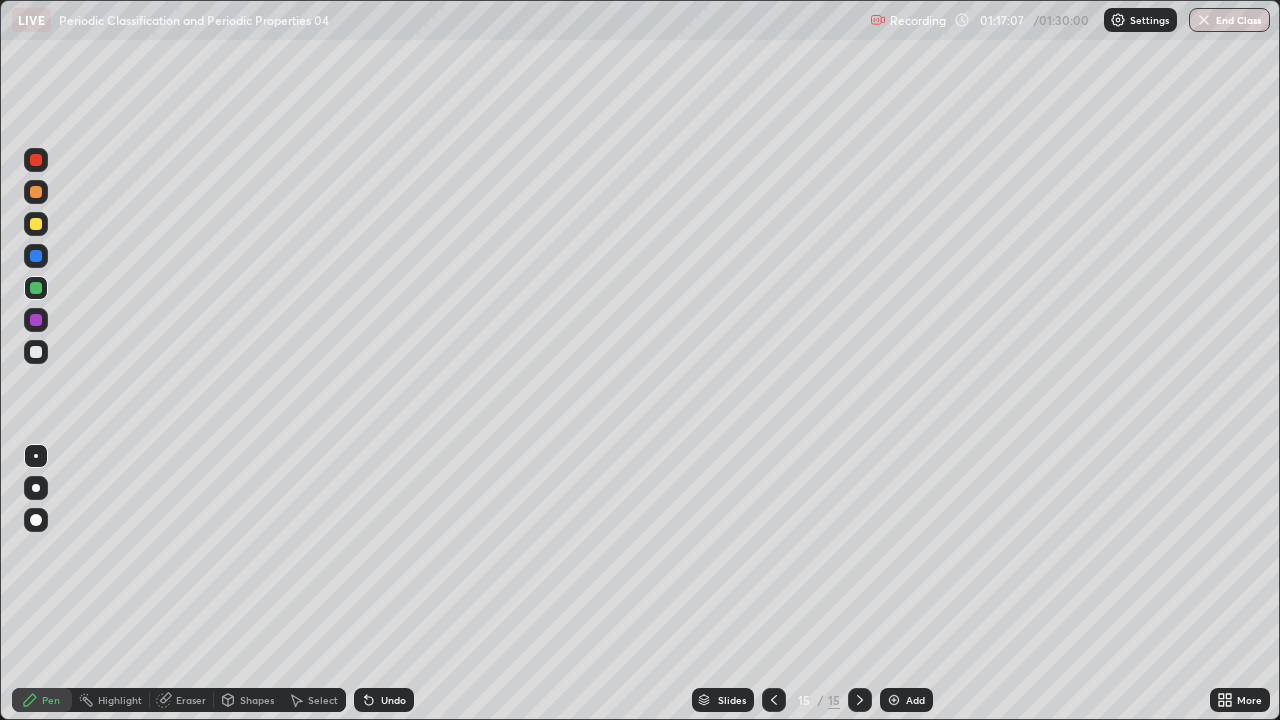 click at bounding box center (36, 352) 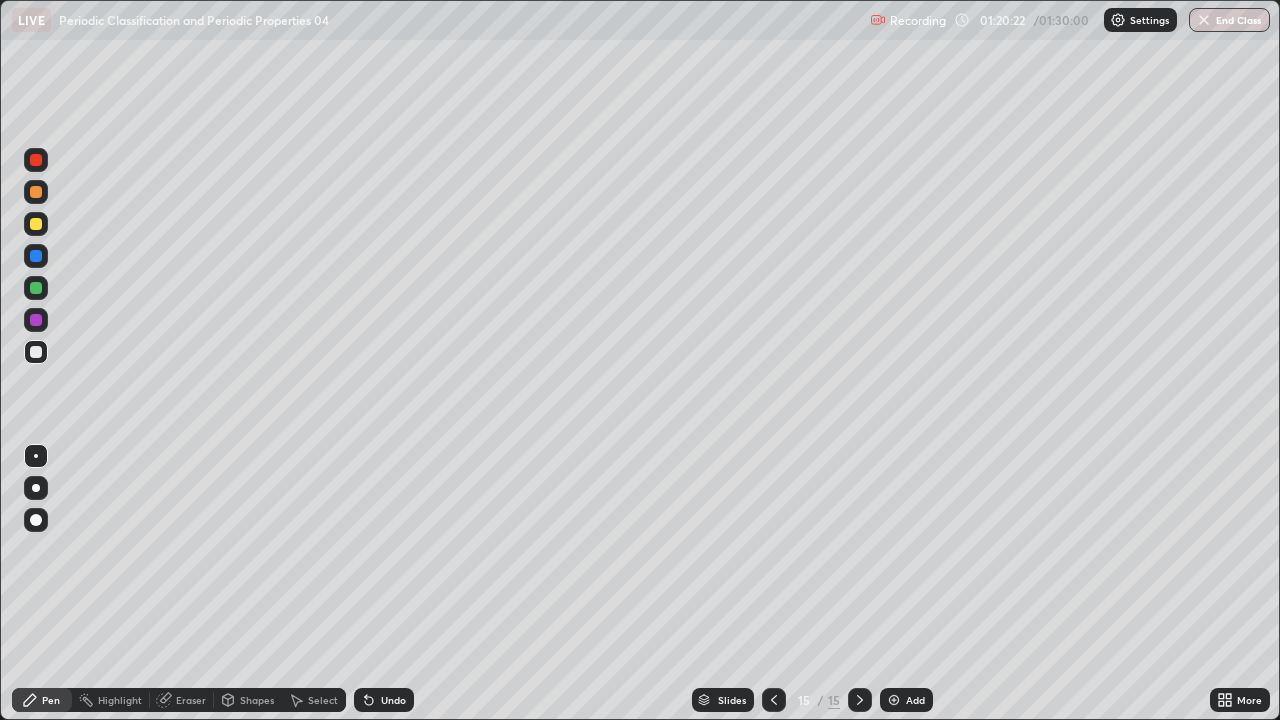 click at bounding box center (36, 288) 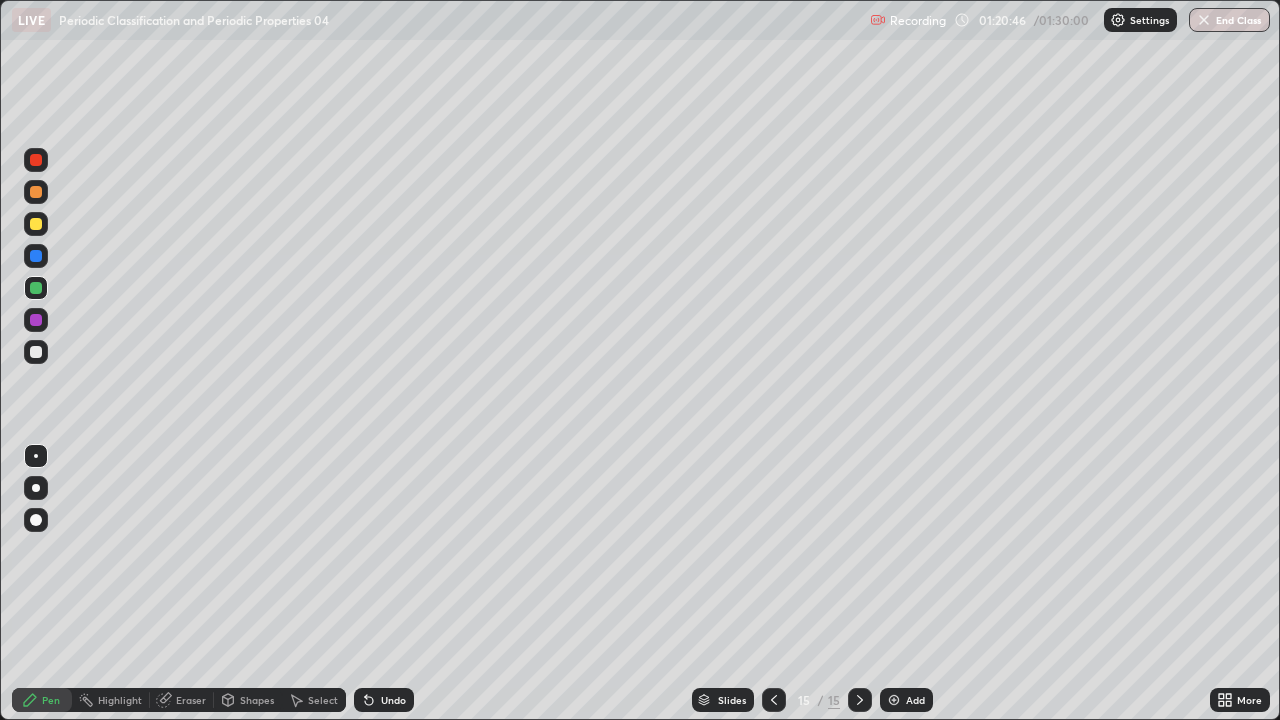 click on "Eraser" at bounding box center [191, 700] 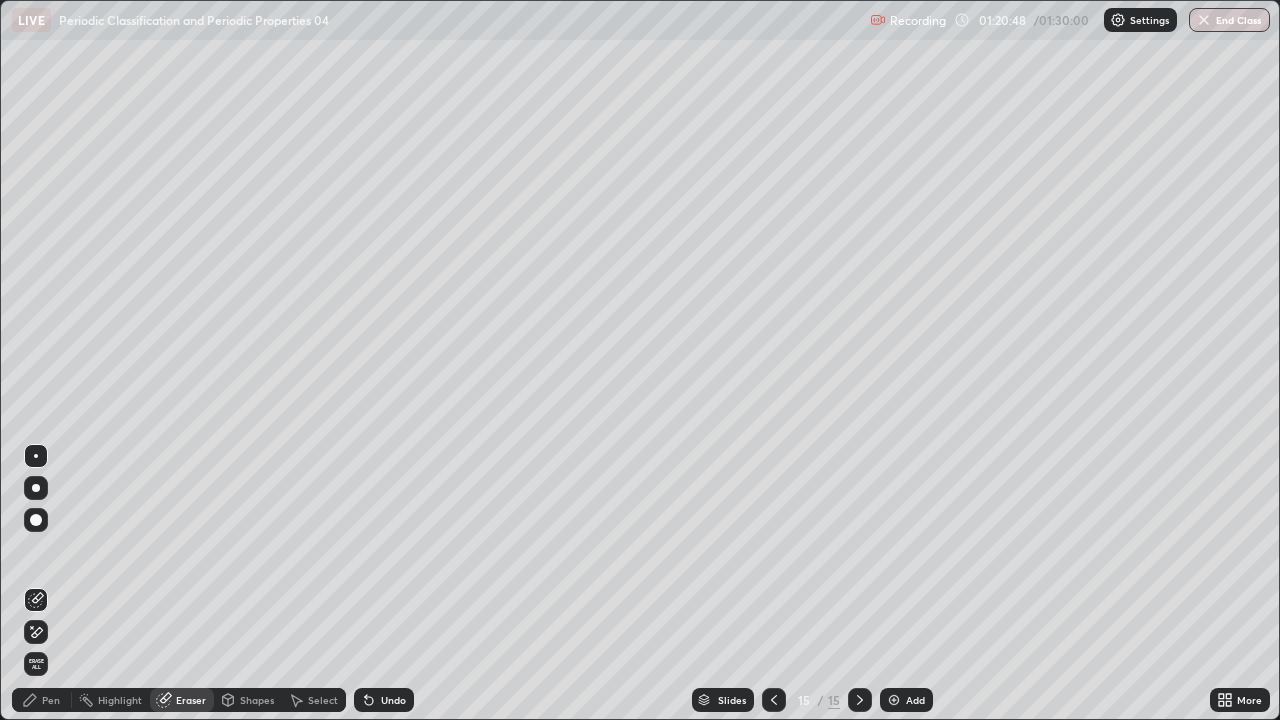 click 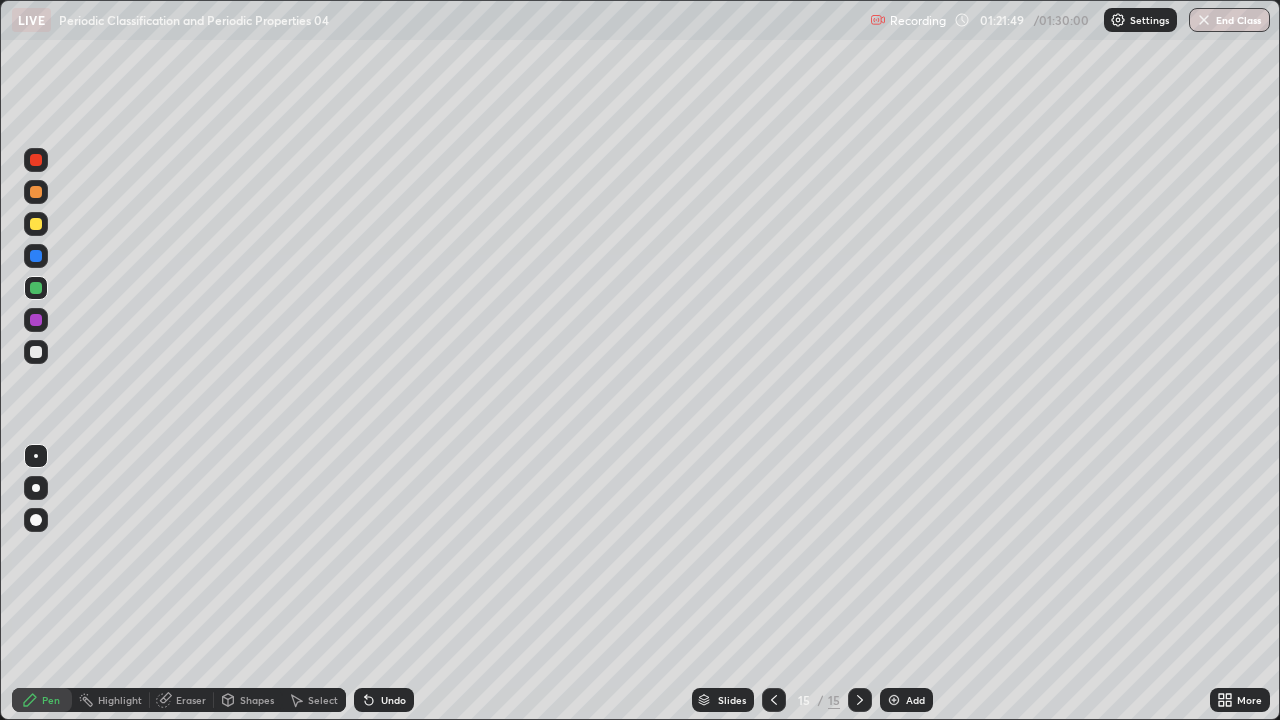 click at bounding box center (36, 320) 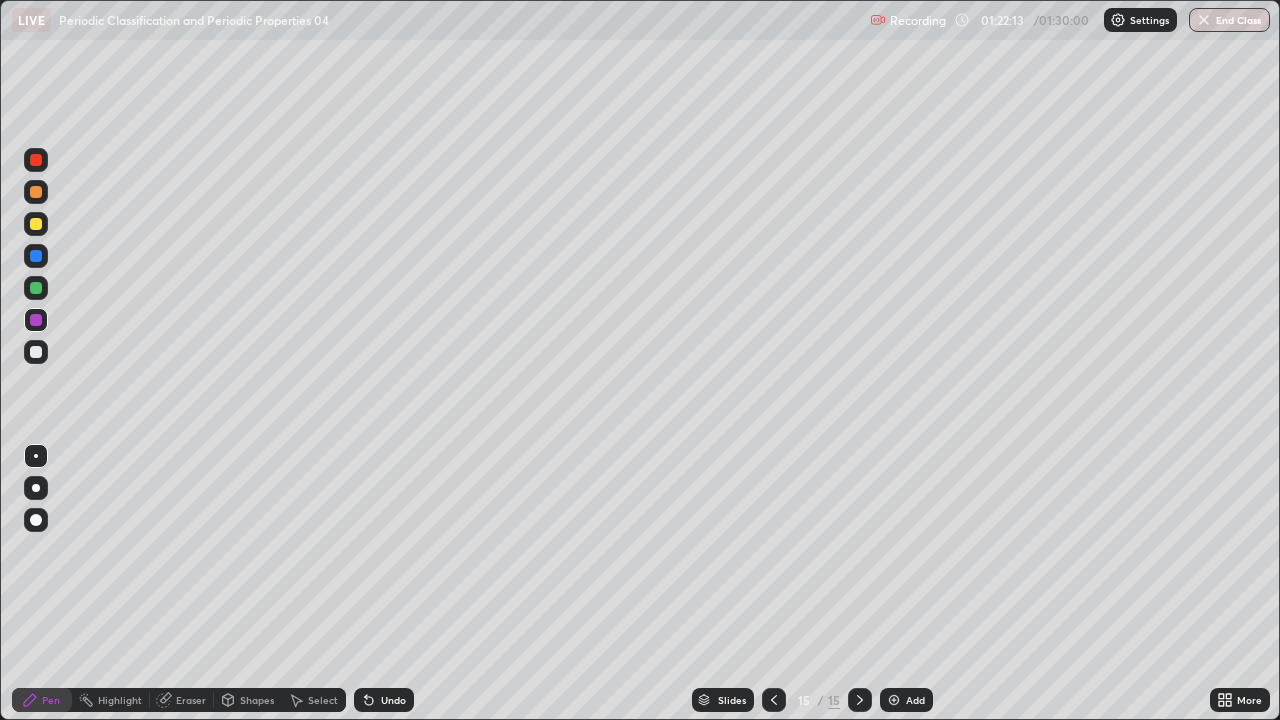 click at bounding box center [36, 352] 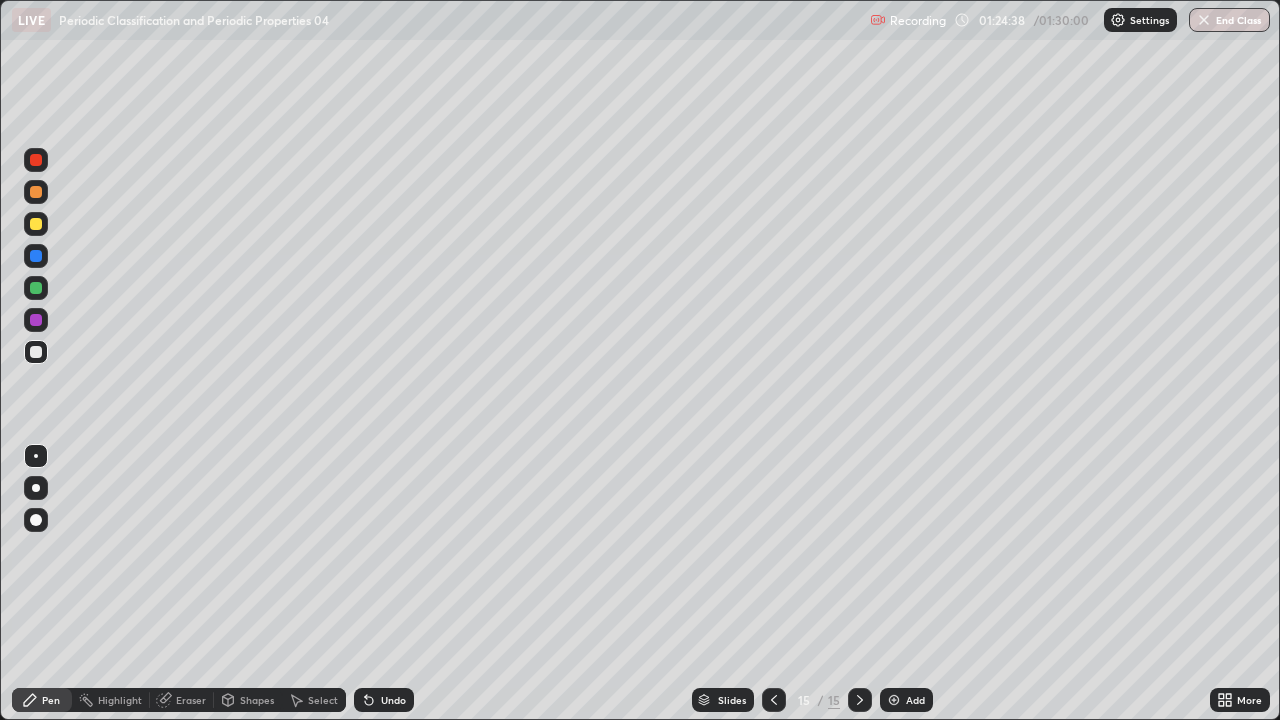 click on "Eraser" at bounding box center (191, 700) 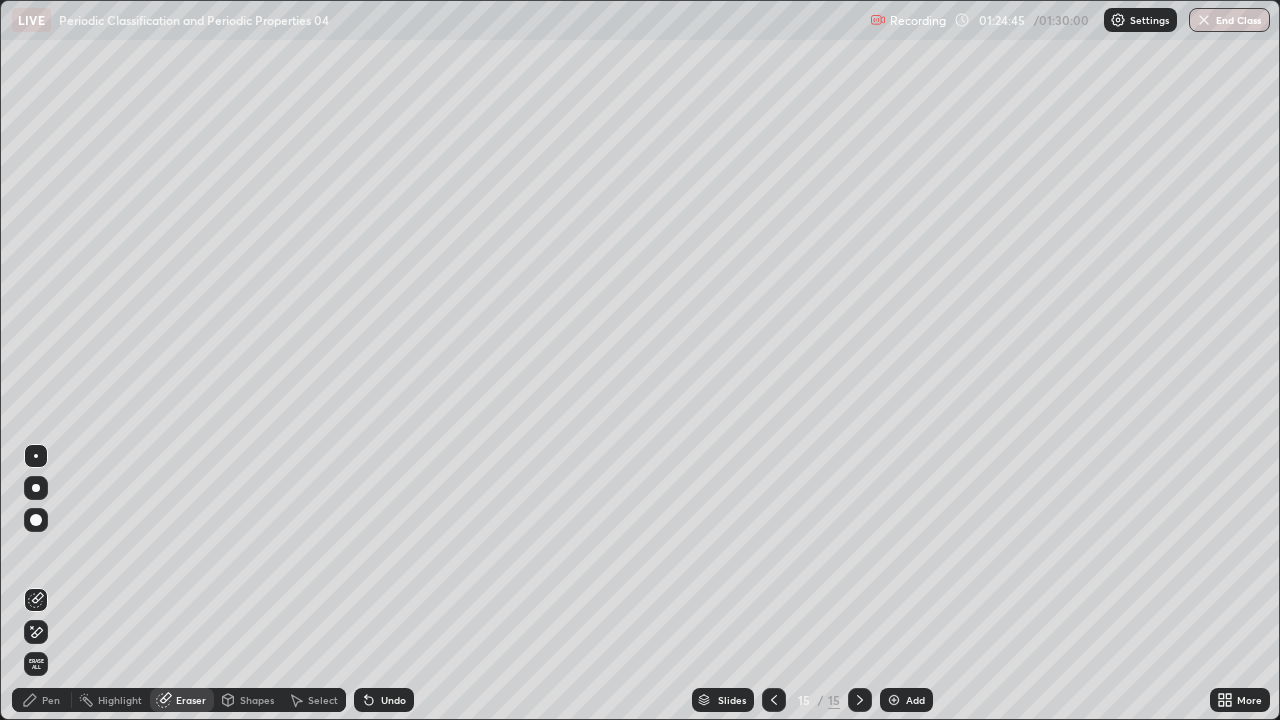 click on "Pen" at bounding box center (51, 700) 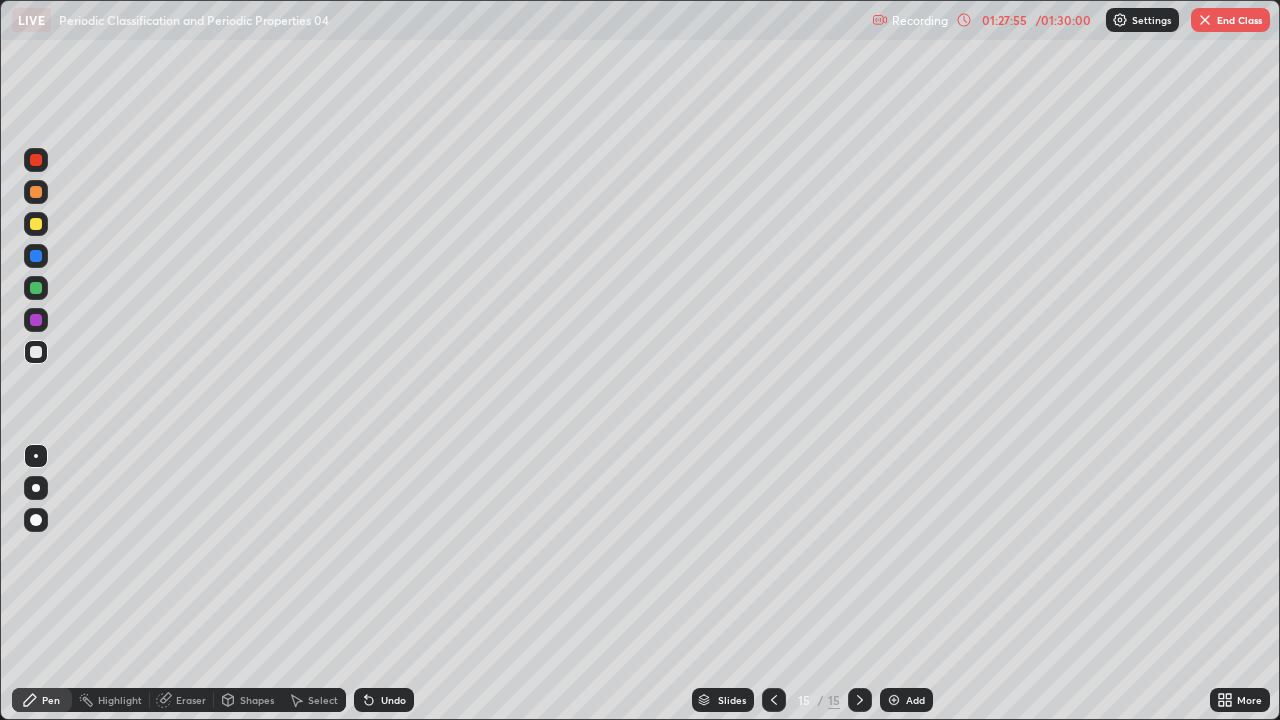 click on "End Class" at bounding box center [1230, 20] 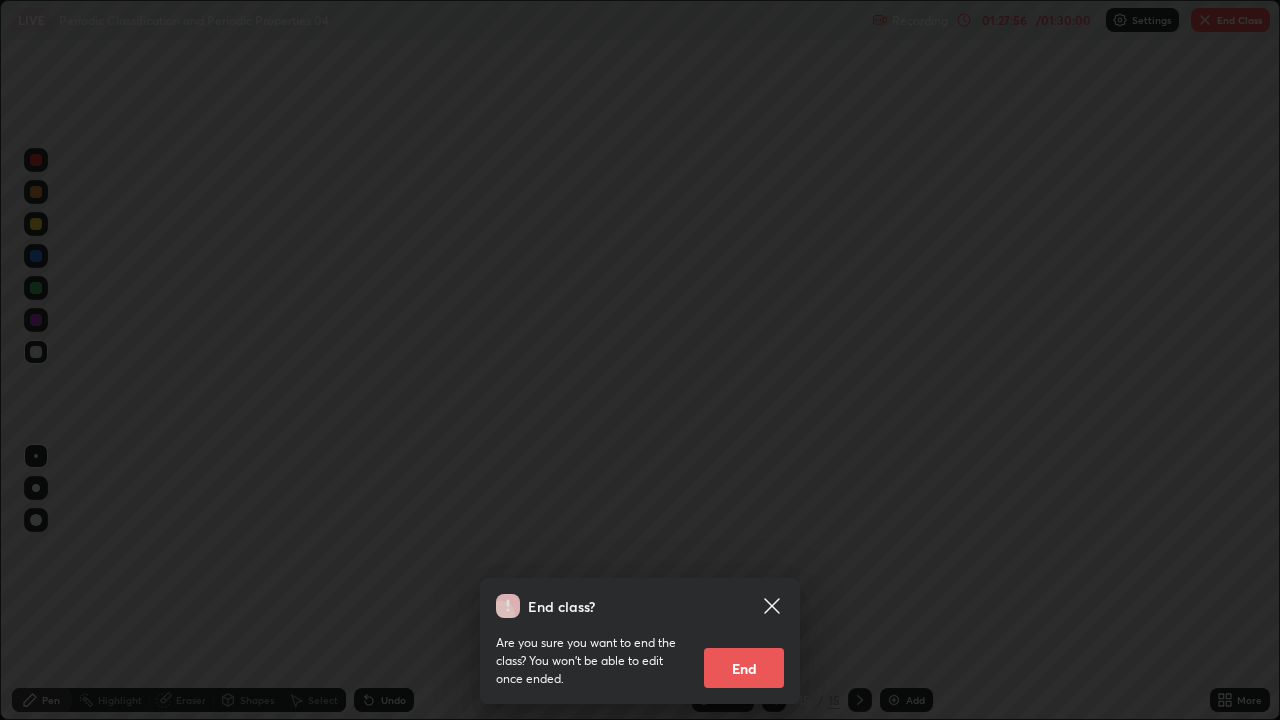 click on "End" at bounding box center (744, 668) 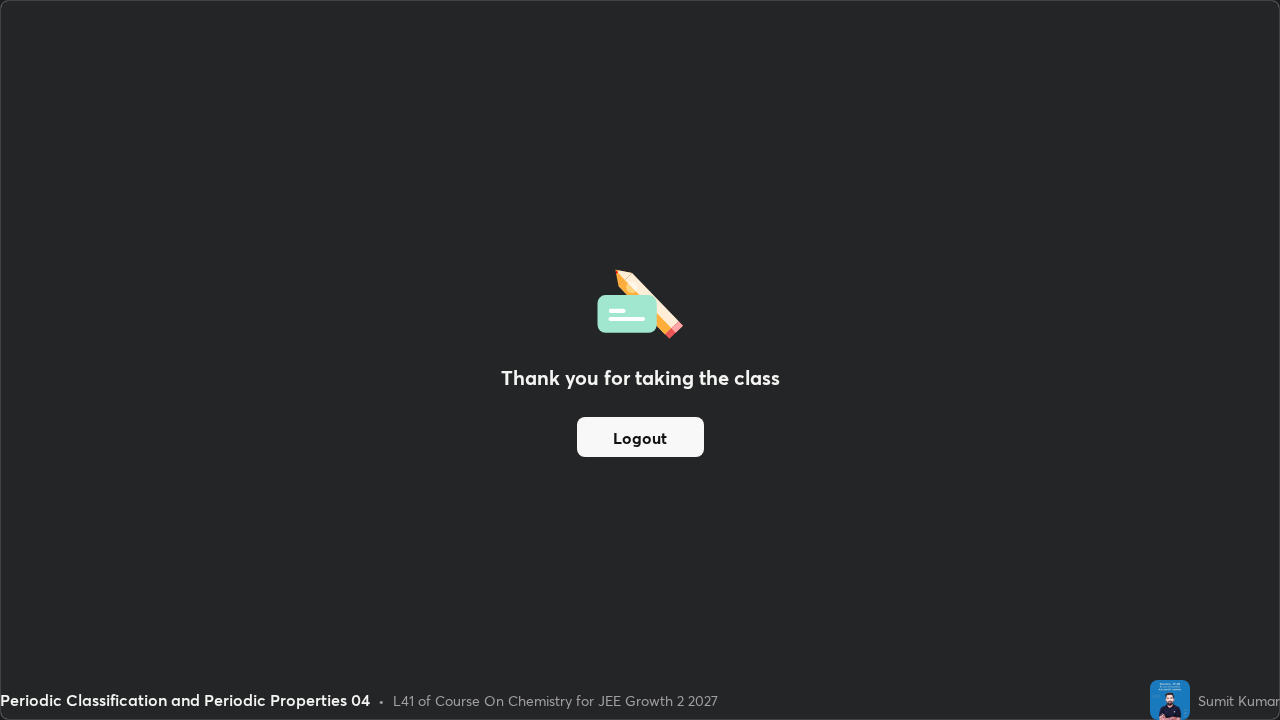 click on "Logout" at bounding box center [640, 437] 